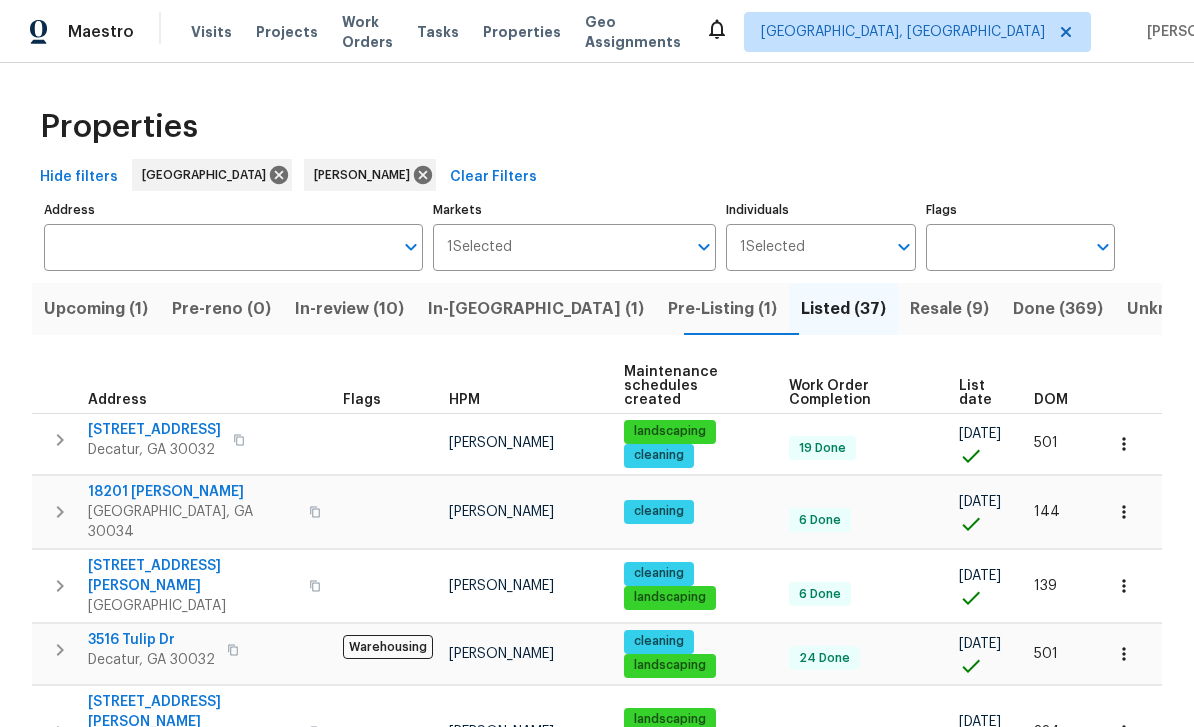 scroll, scrollTop: 0, scrollLeft: 0, axis: both 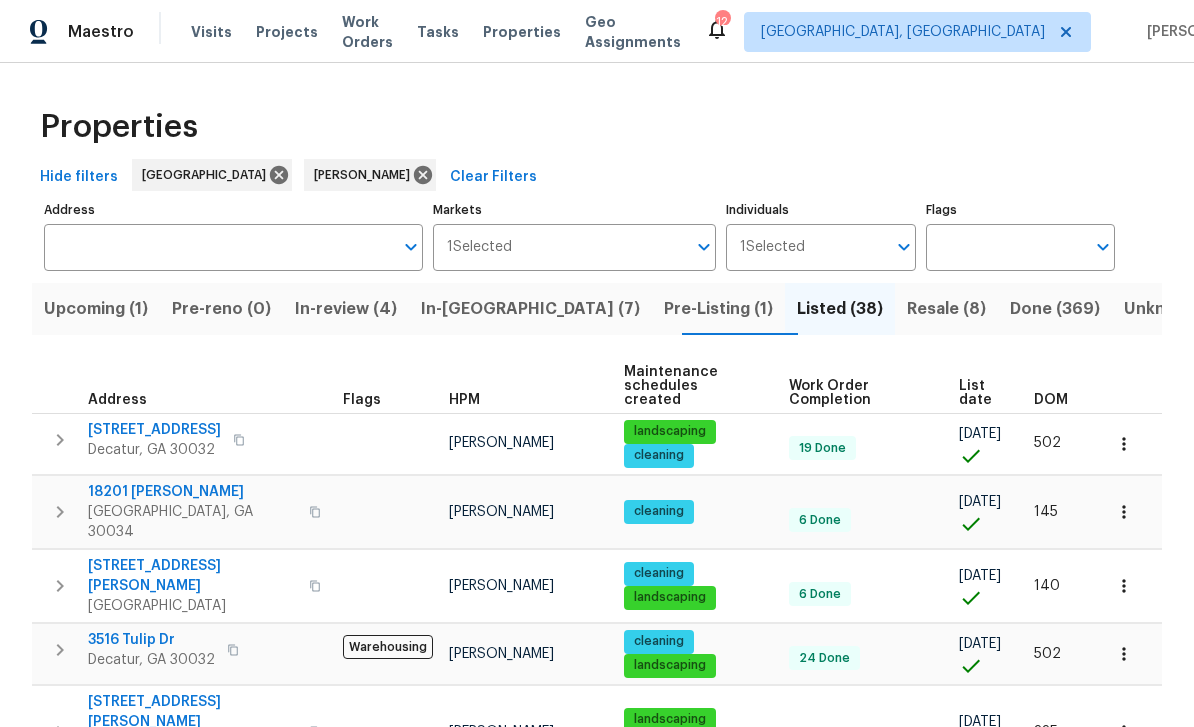 click on "Resale (8)" at bounding box center (946, 309) 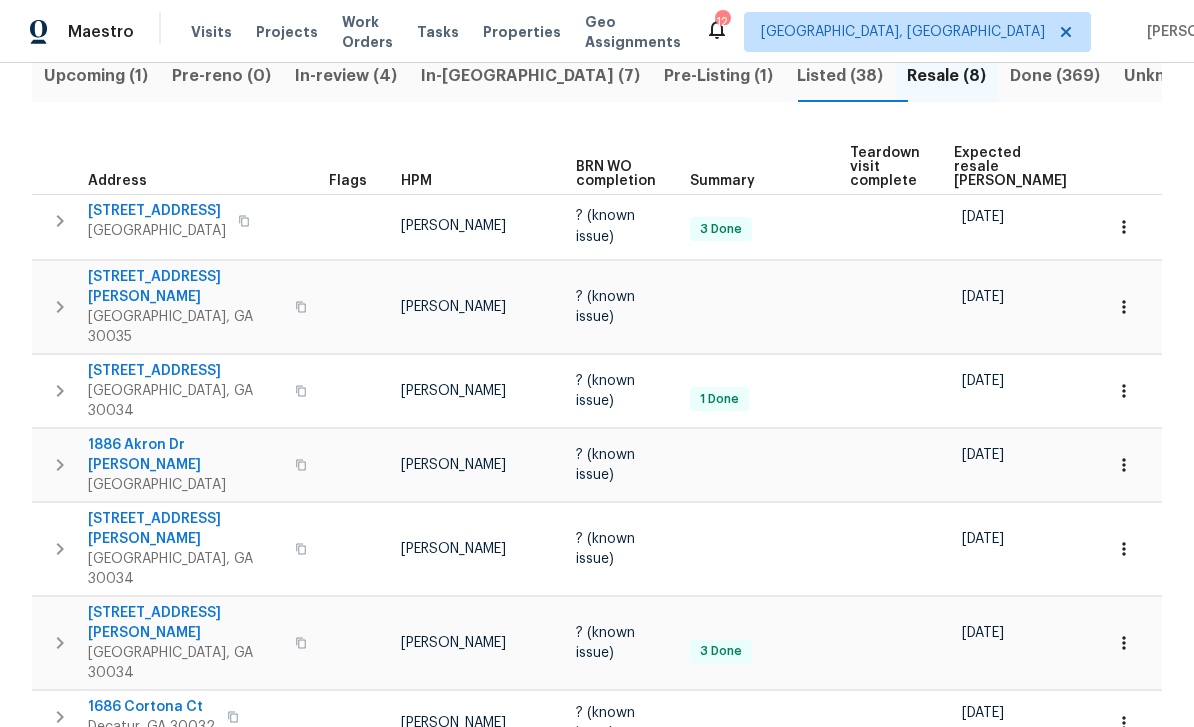 scroll, scrollTop: 232, scrollLeft: 0, axis: vertical 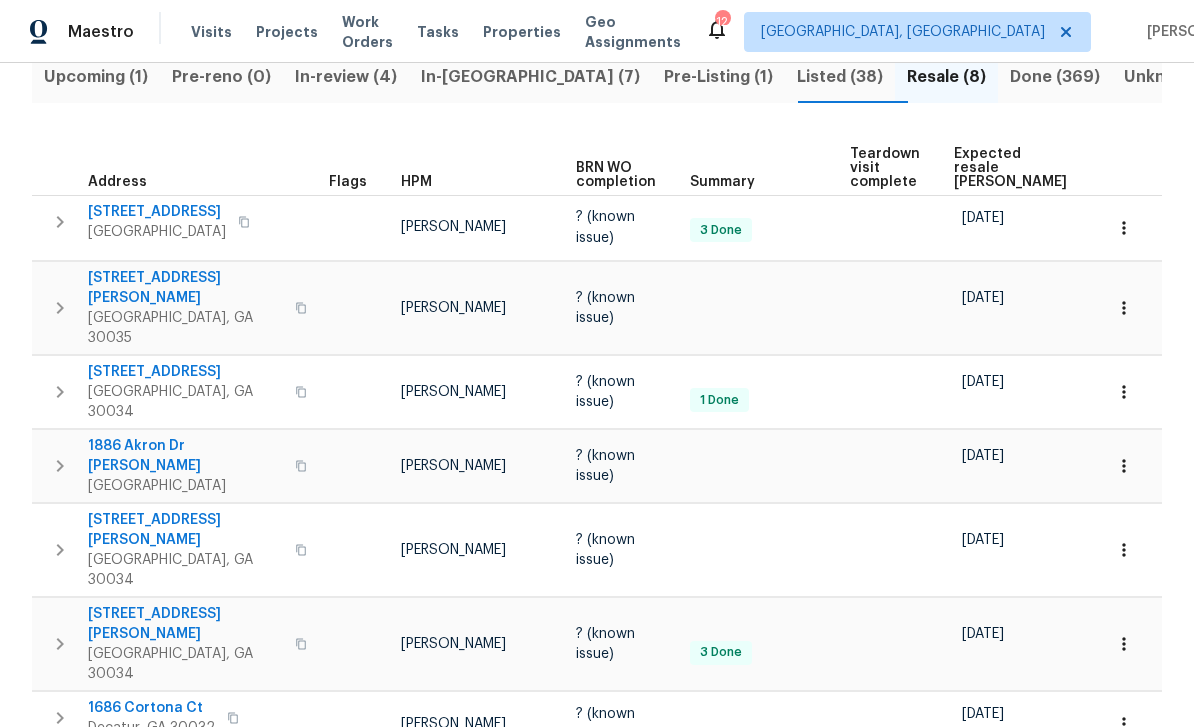 click on "1879 Shamrock Dr" at bounding box center (151, 774) 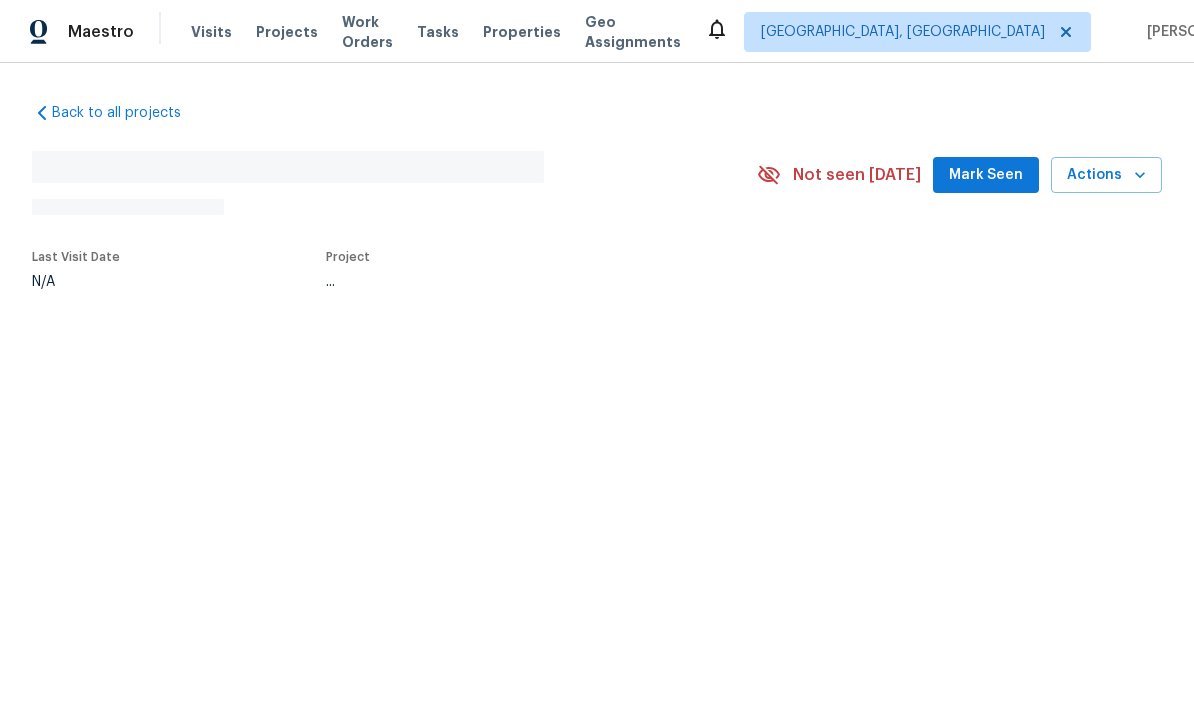 scroll, scrollTop: 0, scrollLeft: 0, axis: both 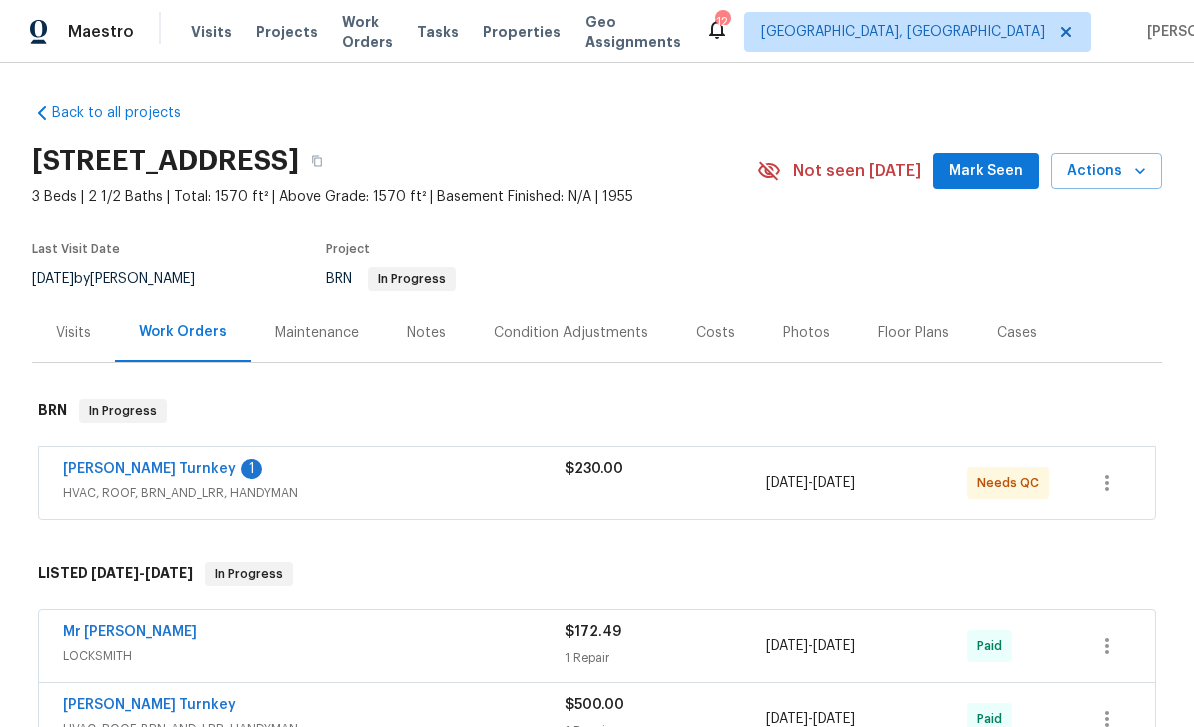 click on "Davis Turnkey" at bounding box center (149, 469) 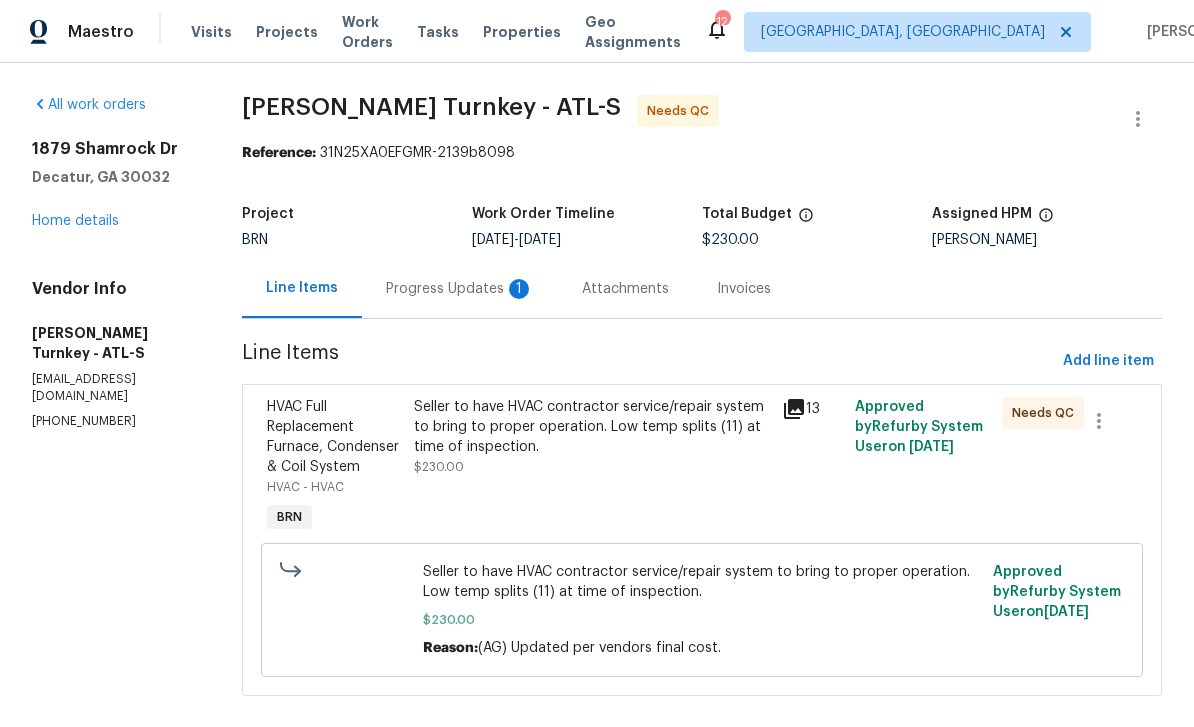click on "Progress Updates 1" at bounding box center (460, 288) 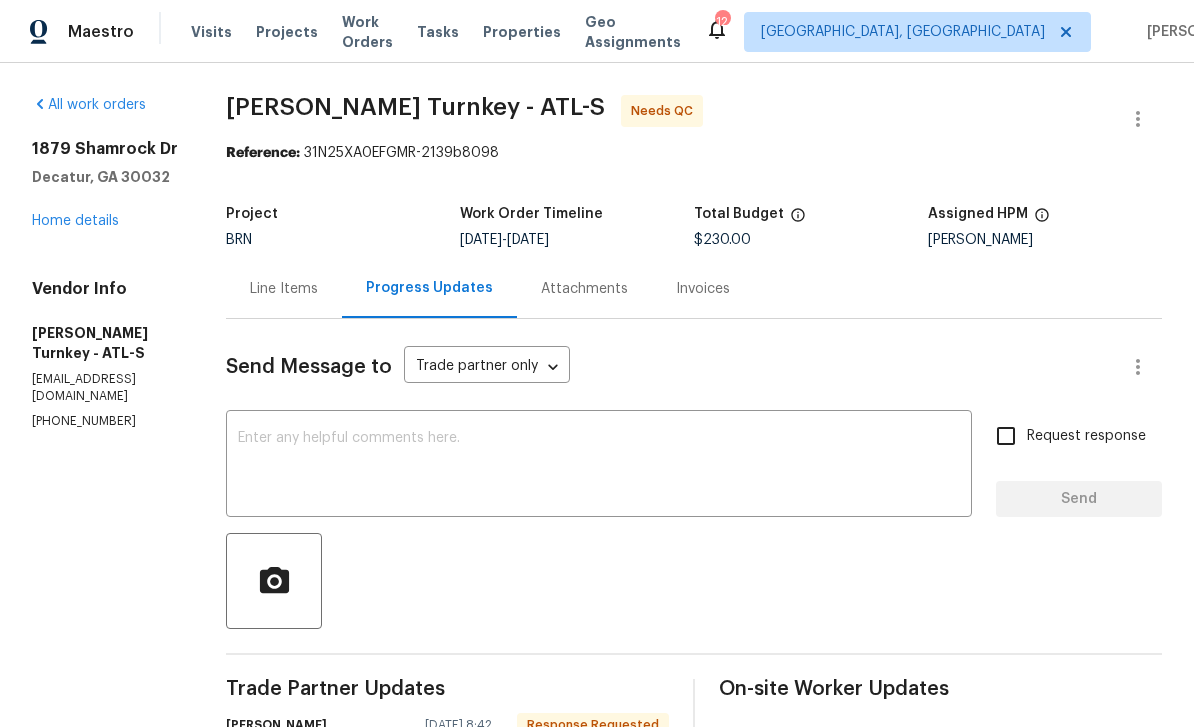 scroll, scrollTop: 0, scrollLeft: 0, axis: both 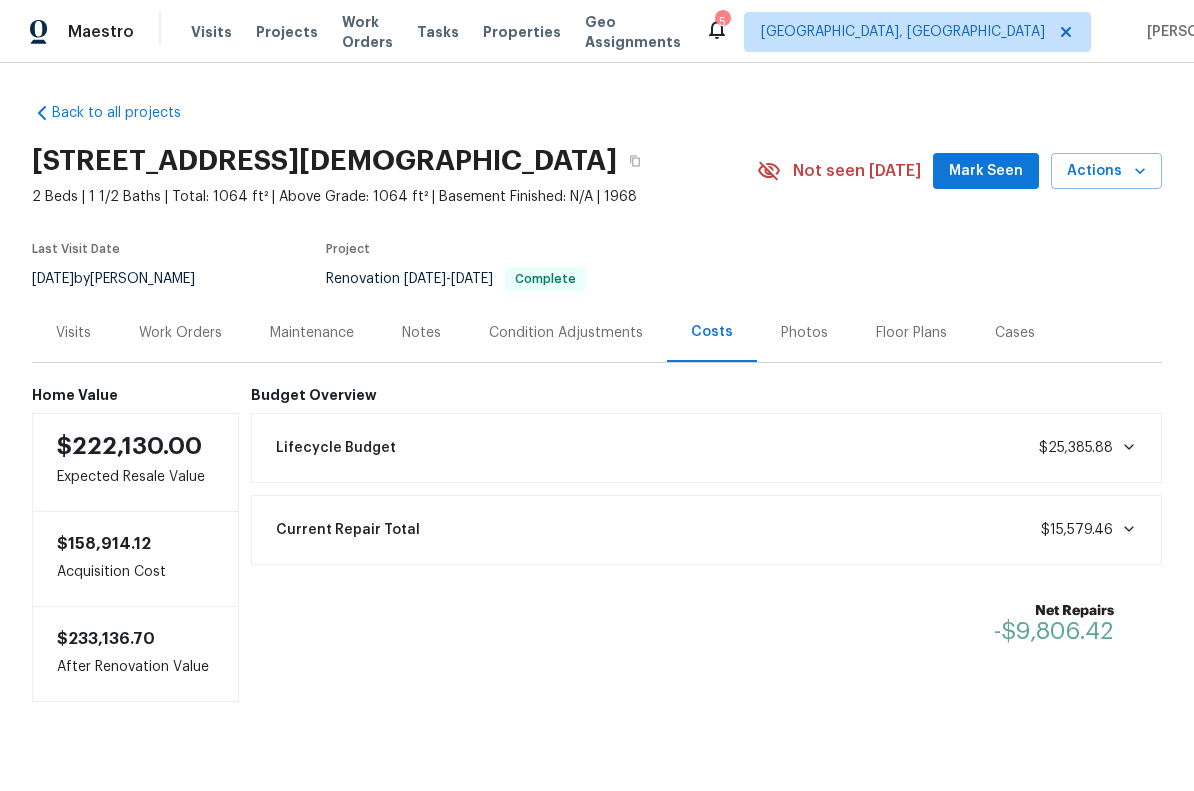 click on "Current Repair Total $15,579.46" at bounding box center [707, 530] 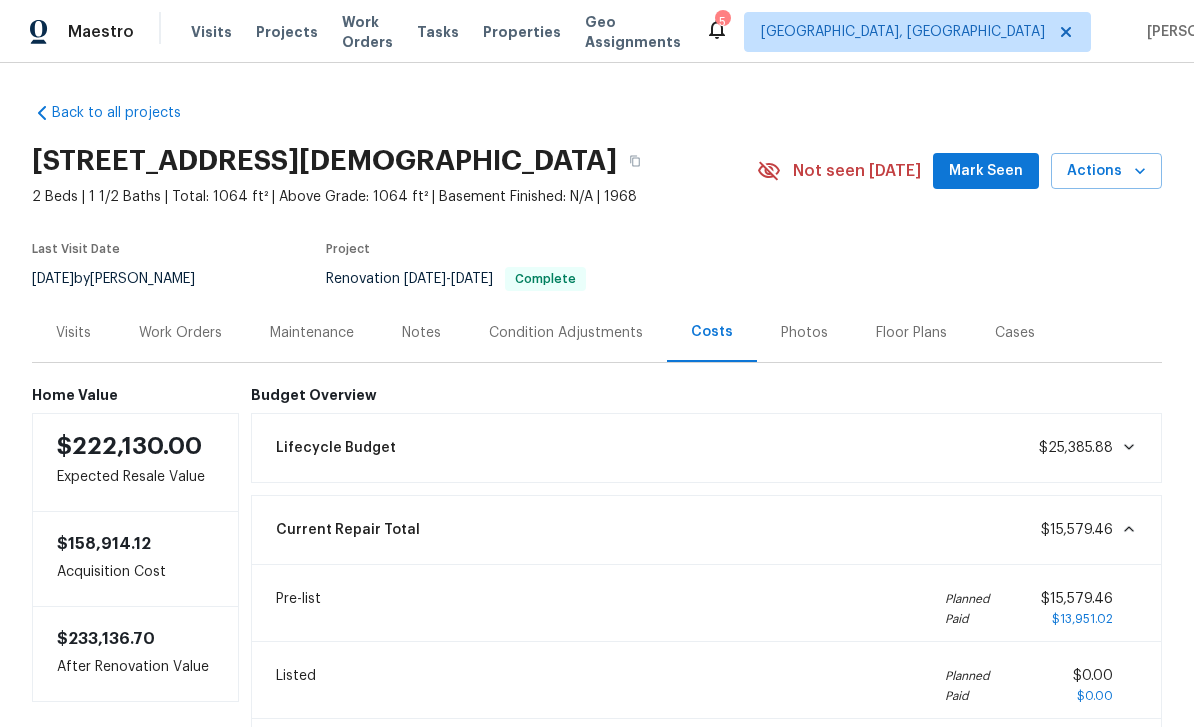scroll, scrollTop: 64, scrollLeft: 0, axis: vertical 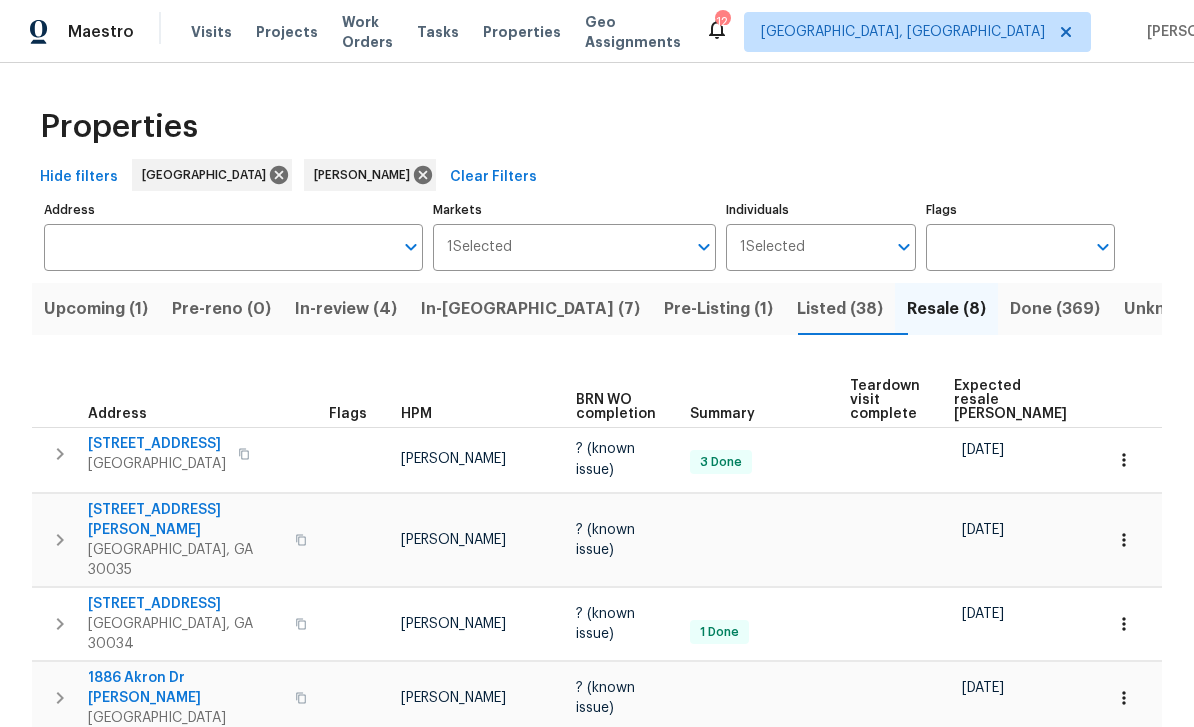 click on "In-[GEOGRAPHIC_DATA] (7)" at bounding box center [530, 309] 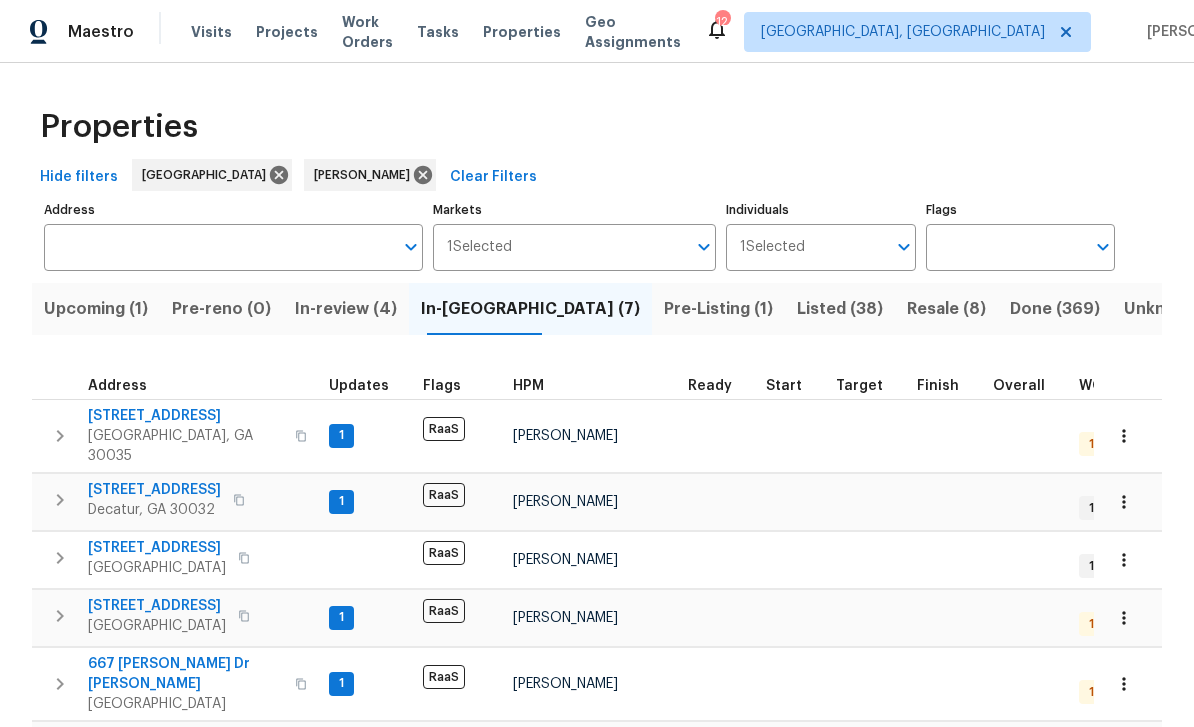 scroll, scrollTop: -1, scrollLeft: 0, axis: vertical 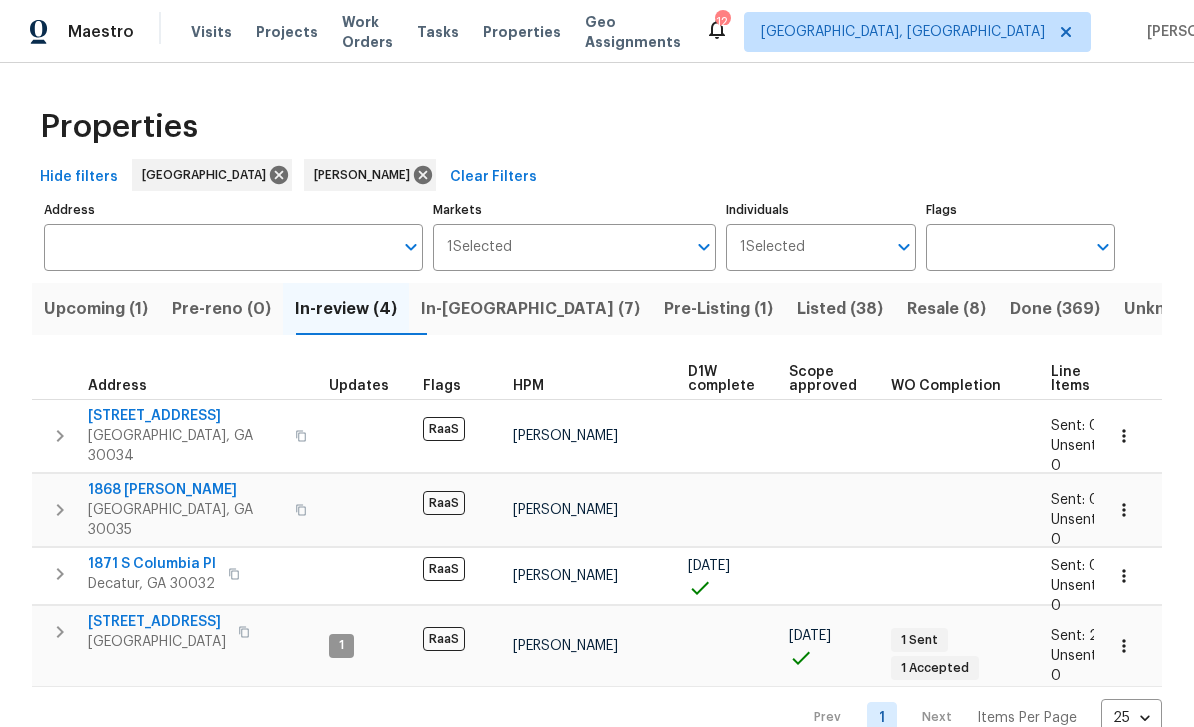 click on "1123 Redan Way" at bounding box center (157, 622) 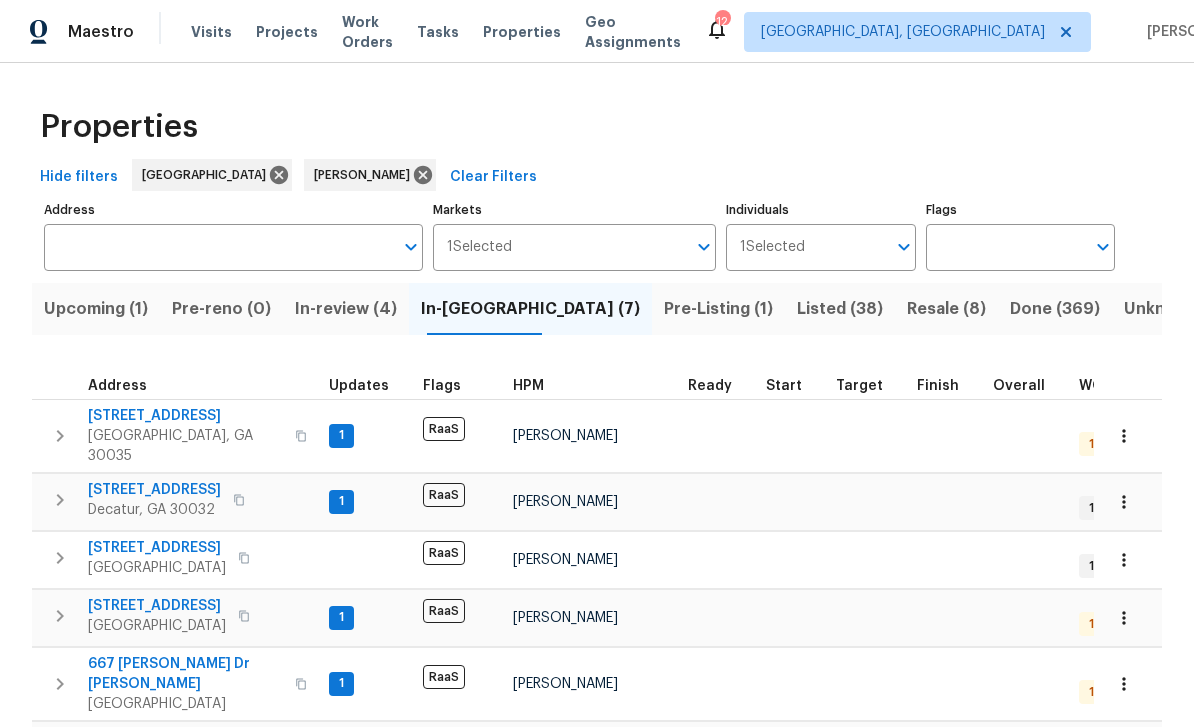 click on "[STREET_ADDRESS]" at bounding box center (185, 416) 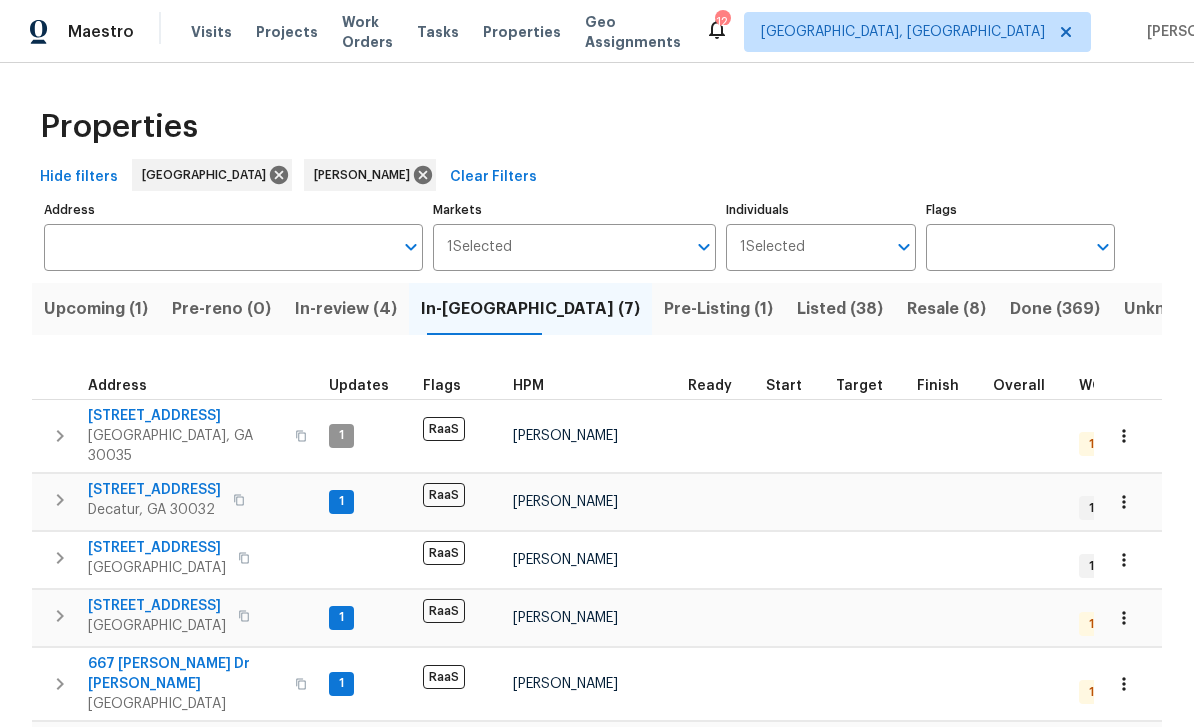 click on "[STREET_ADDRESS]" at bounding box center [154, 490] 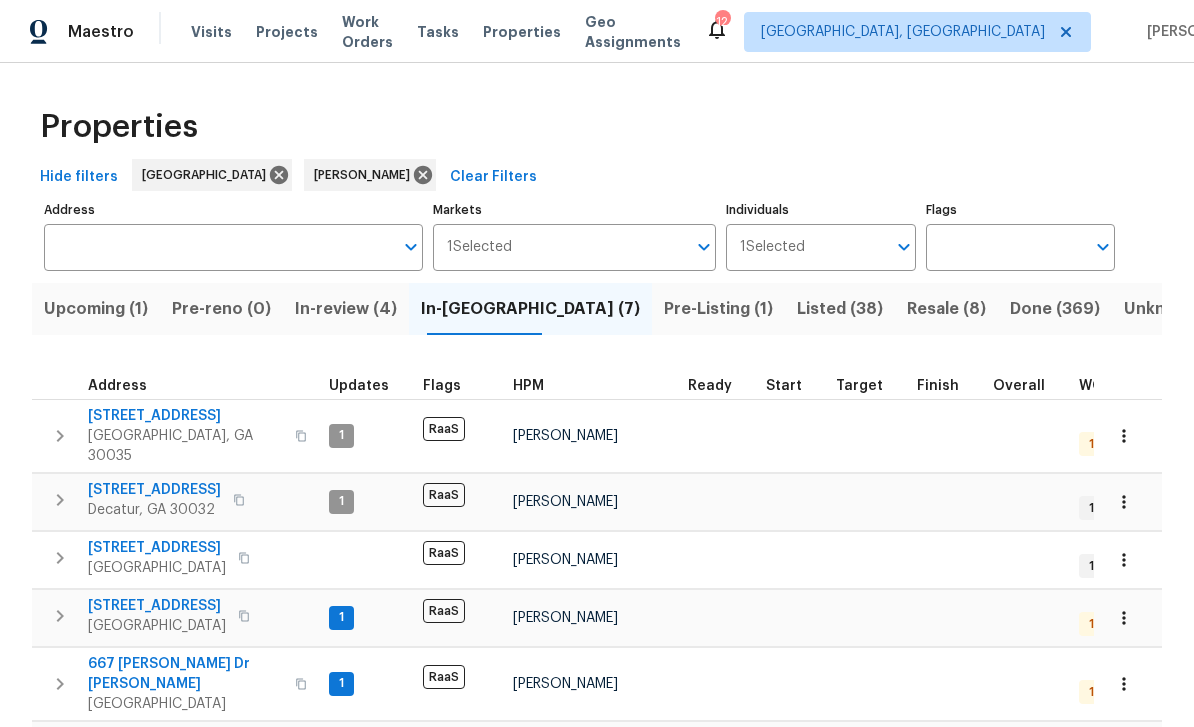 scroll, scrollTop: 16, scrollLeft: 0, axis: vertical 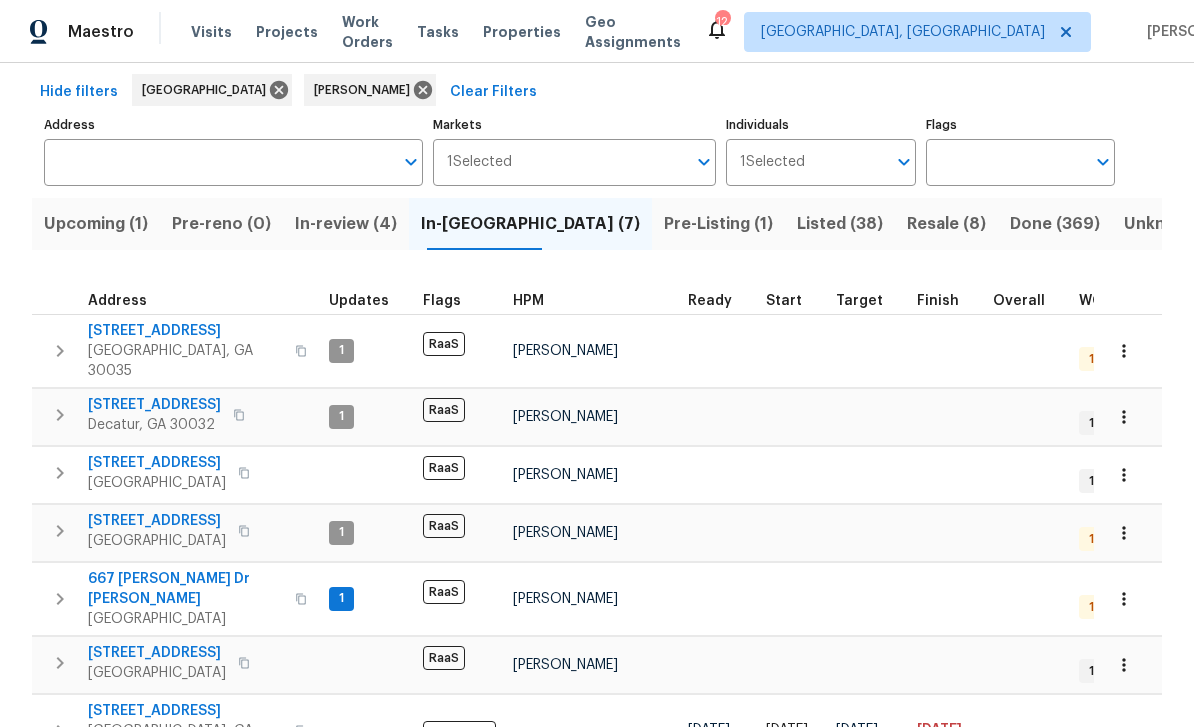 click on "667 Steve Dr SW" at bounding box center [185, 589] 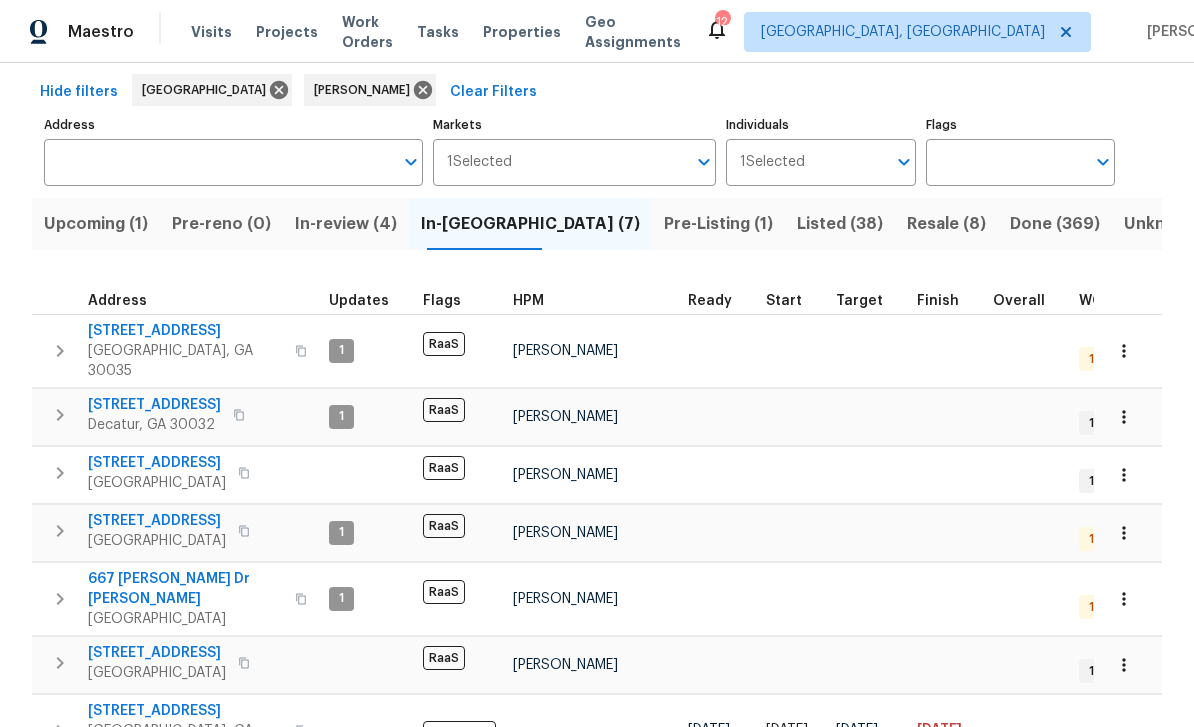 click on "2168 Polar Rock Pl SW" at bounding box center (157, 463) 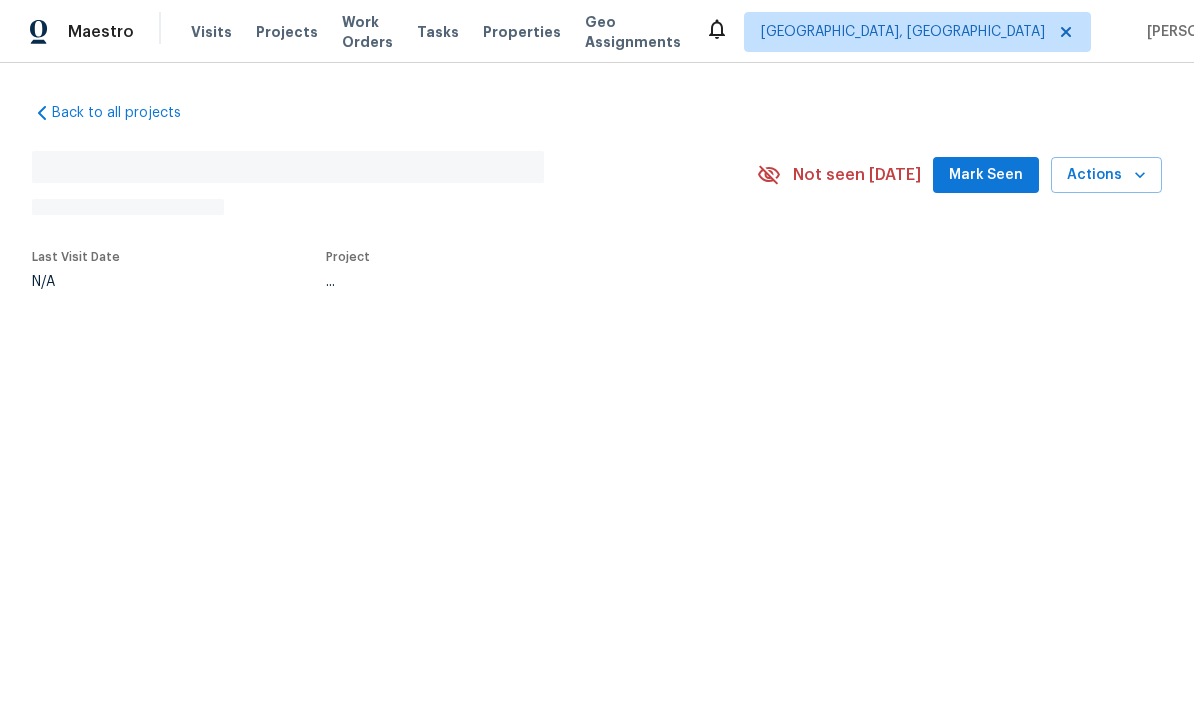scroll, scrollTop: 0, scrollLeft: 0, axis: both 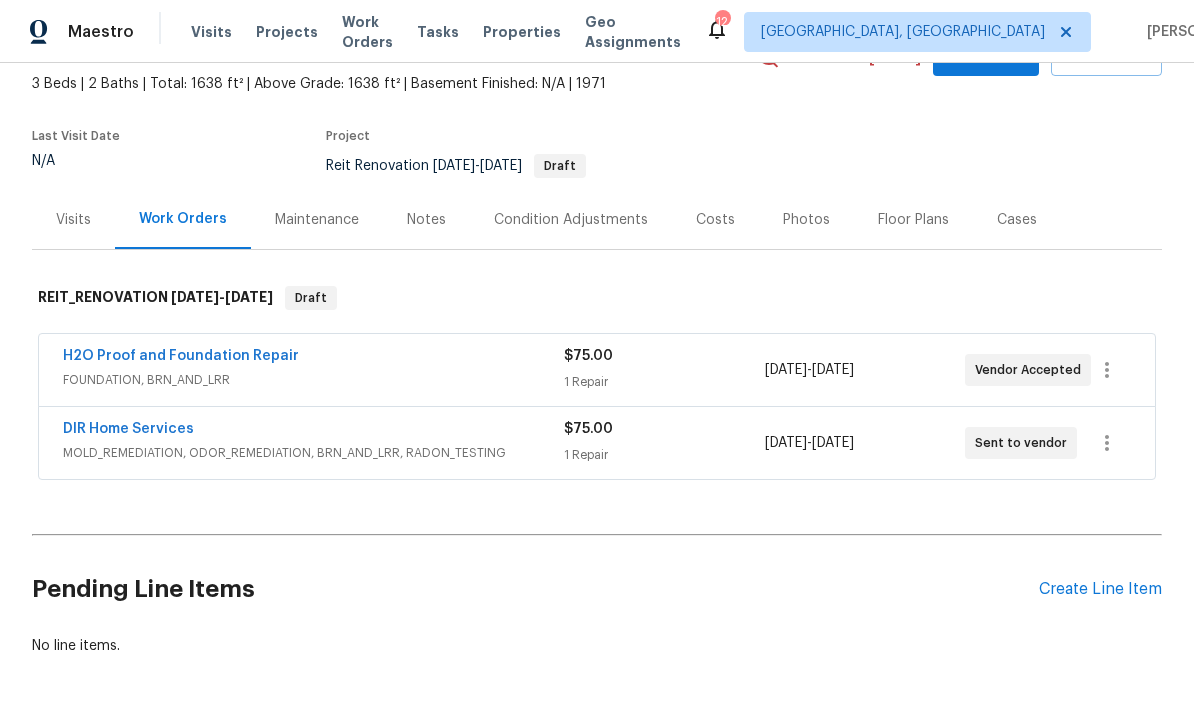 click on "Create Line Item" at bounding box center (1100, 589) 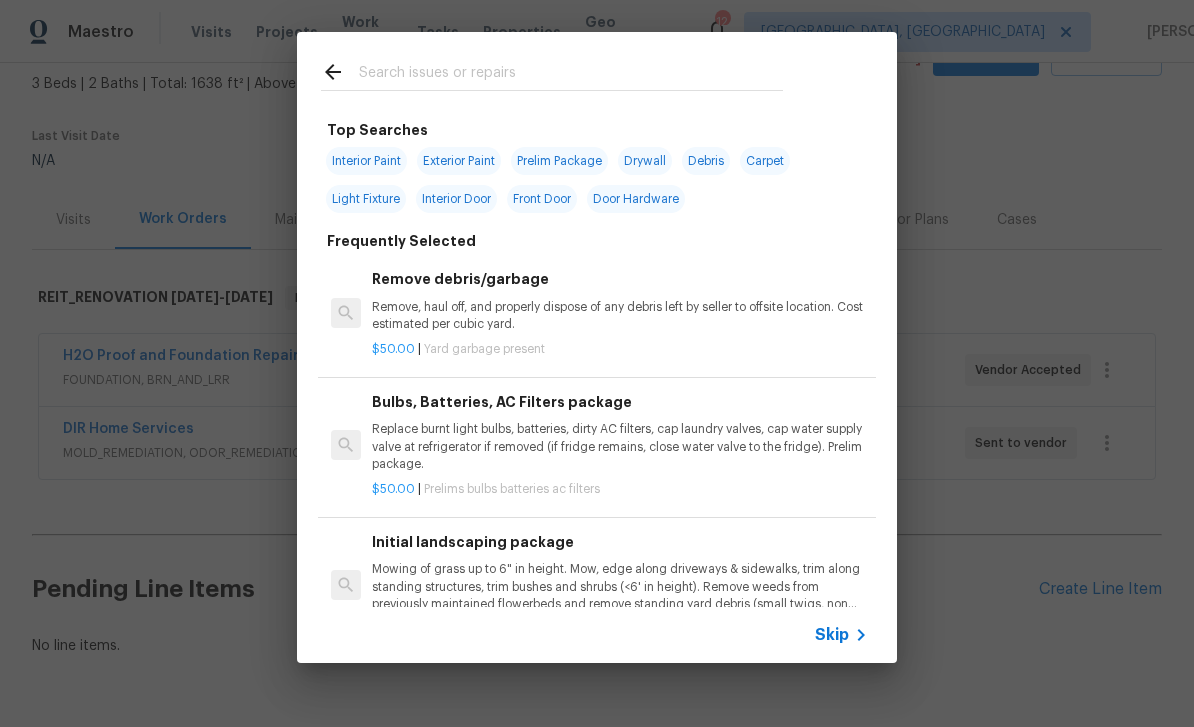 click at bounding box center (571, 75) 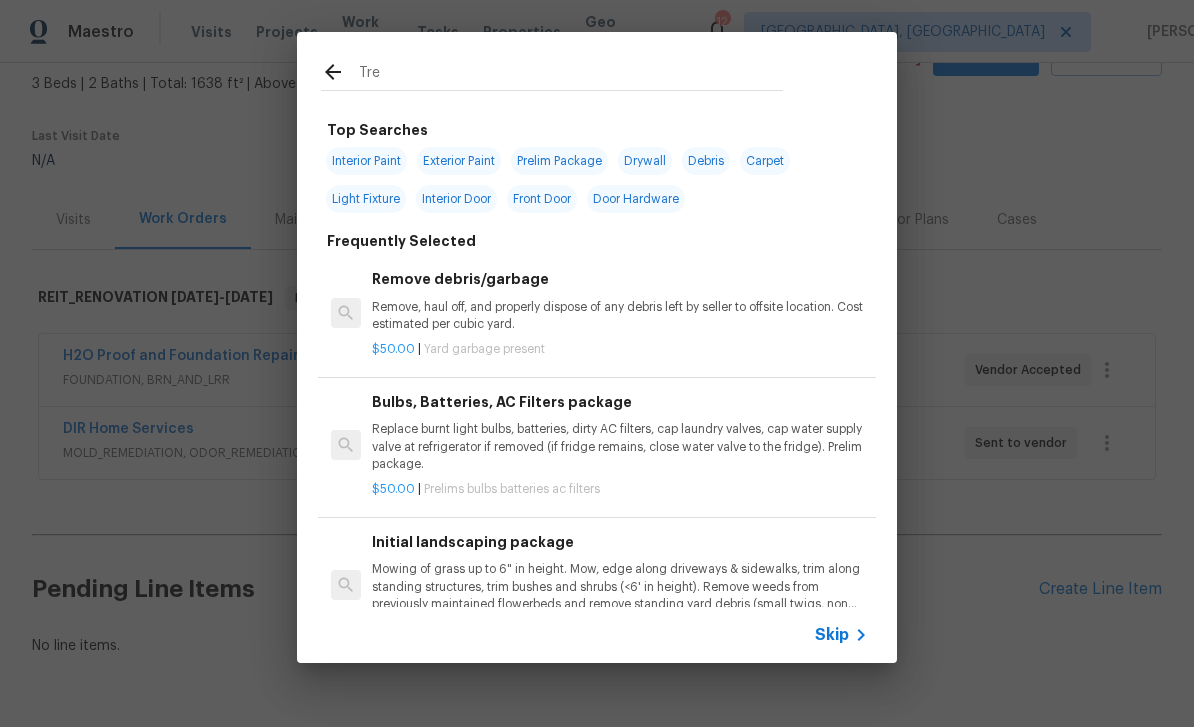 type on "Tree" 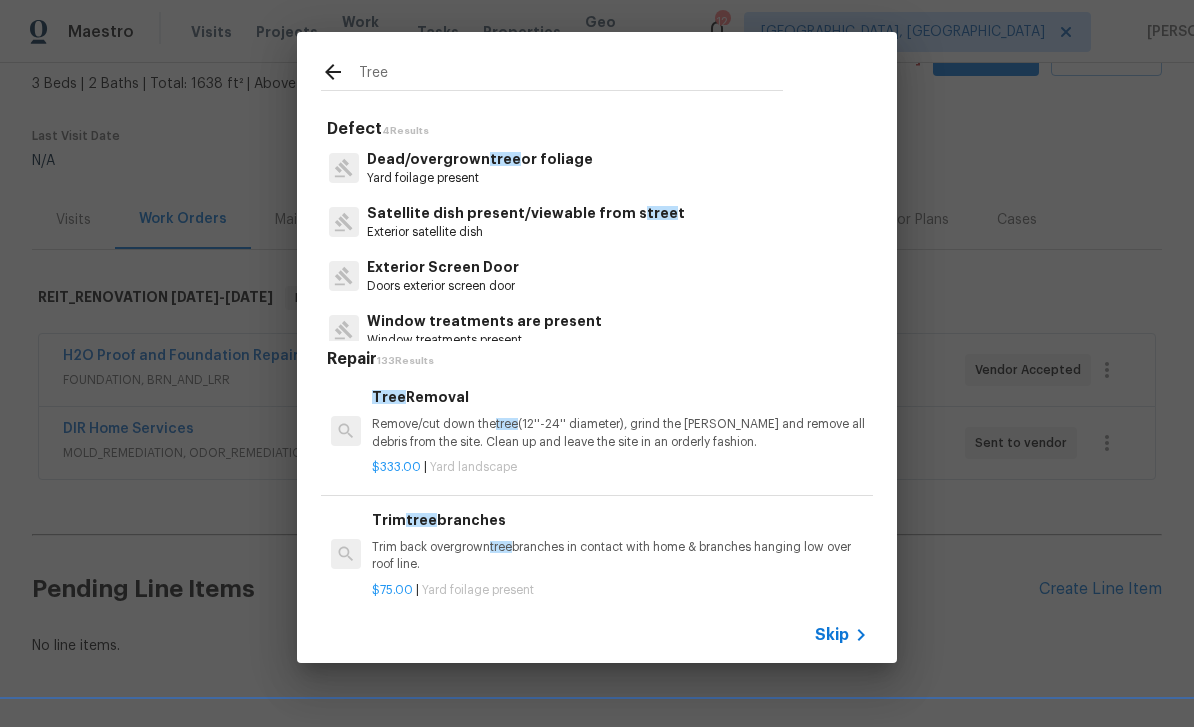 click on "Remove/cut down the  tree  (12''-24'' diameter), grind the stump and remove all debris from the site. Clean up and leave the site in an orderly fashion." at bounding box center [620, 433] 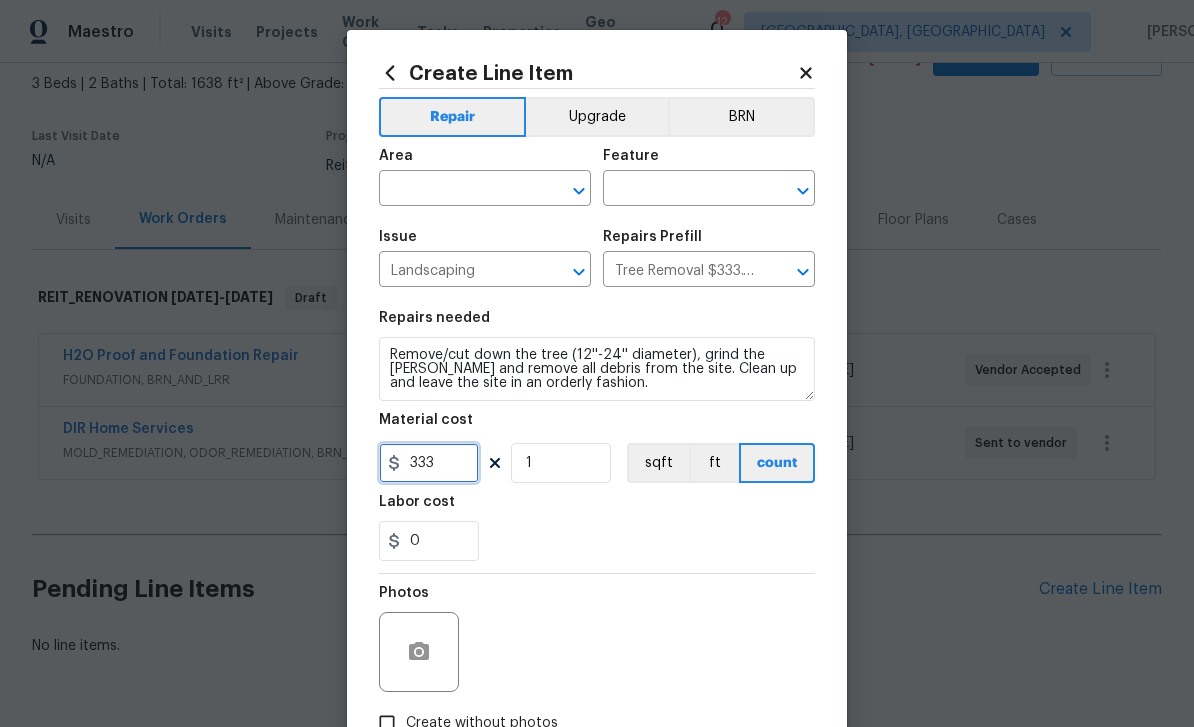 click on "333" at bounding box center (429, 463) 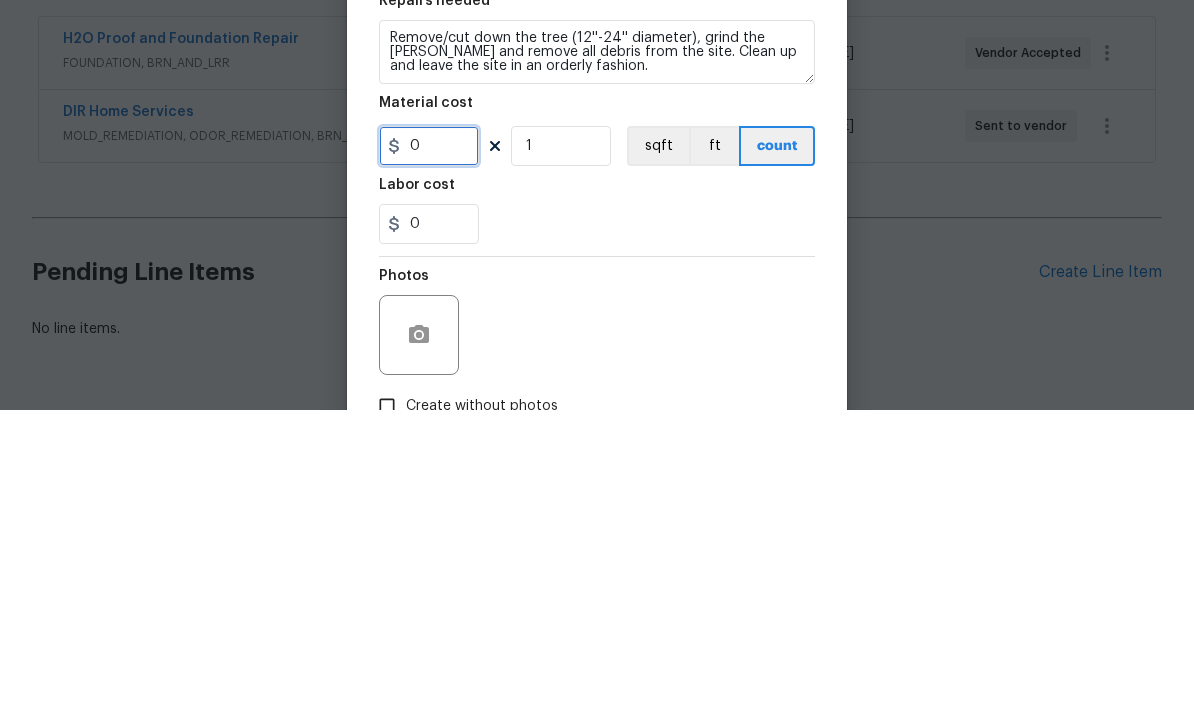 type on "1" 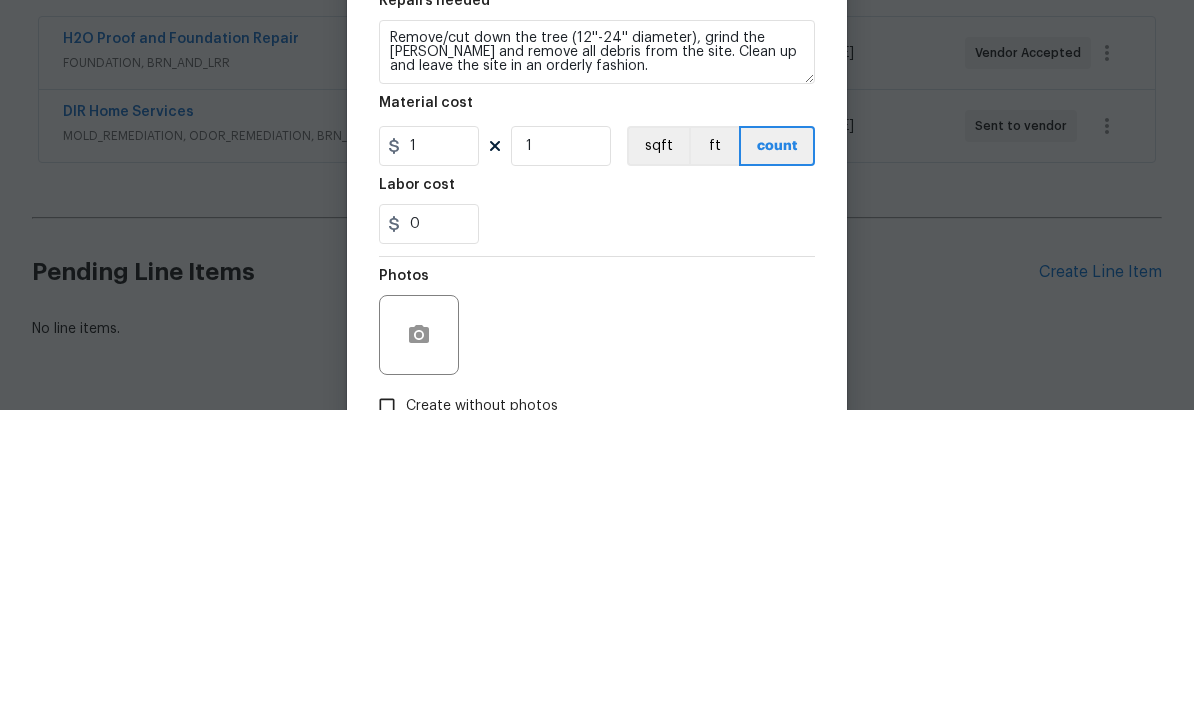 scroll, scrollTop: 64, scrollLeft: 0, axis: vertical 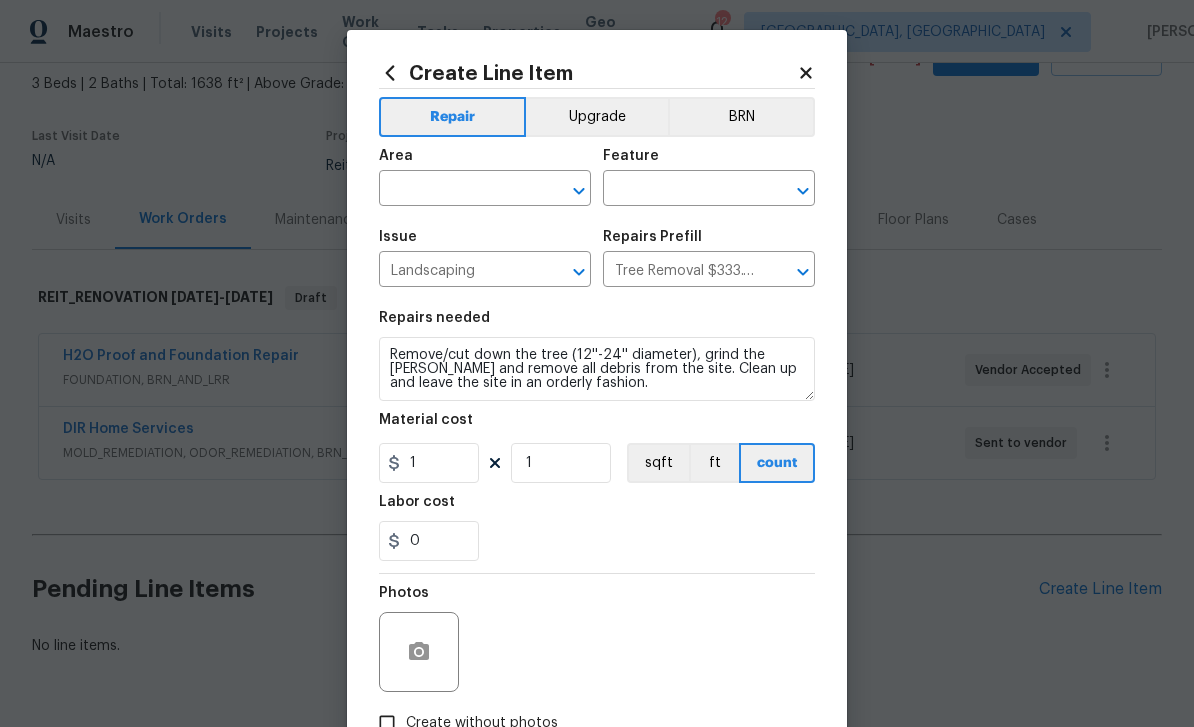 click at bounding box center (457, 190) 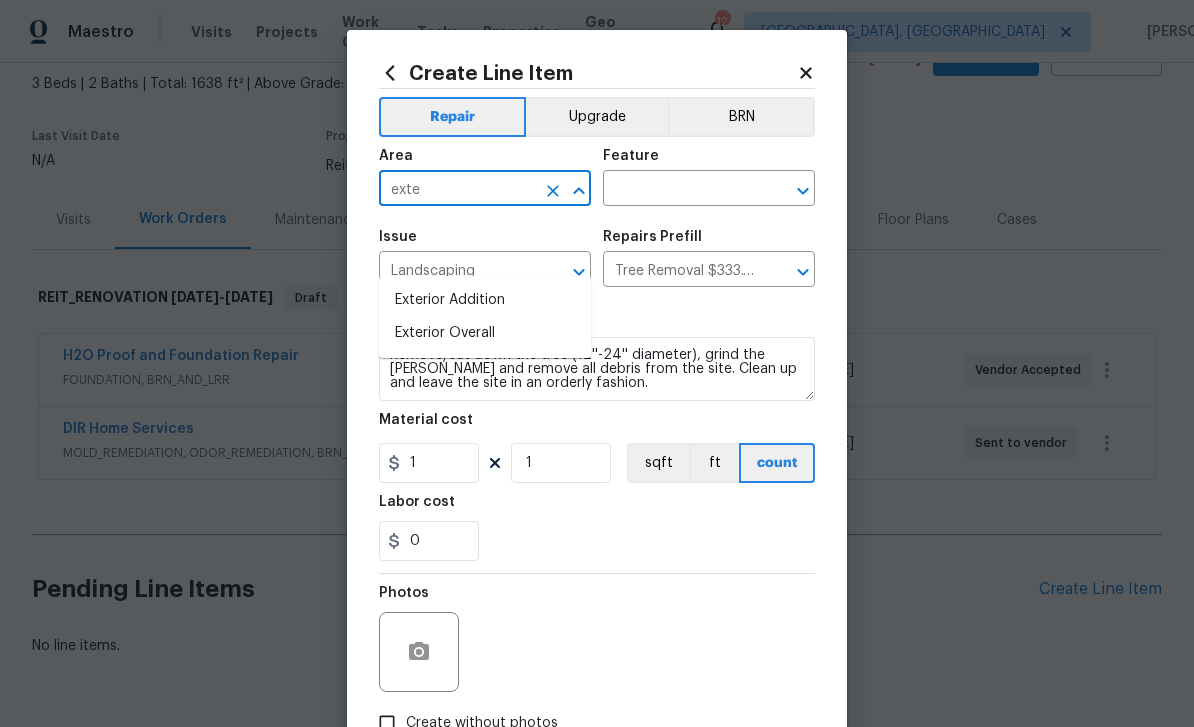 click on "Exterior Overall" at bounding box center (485, 333) 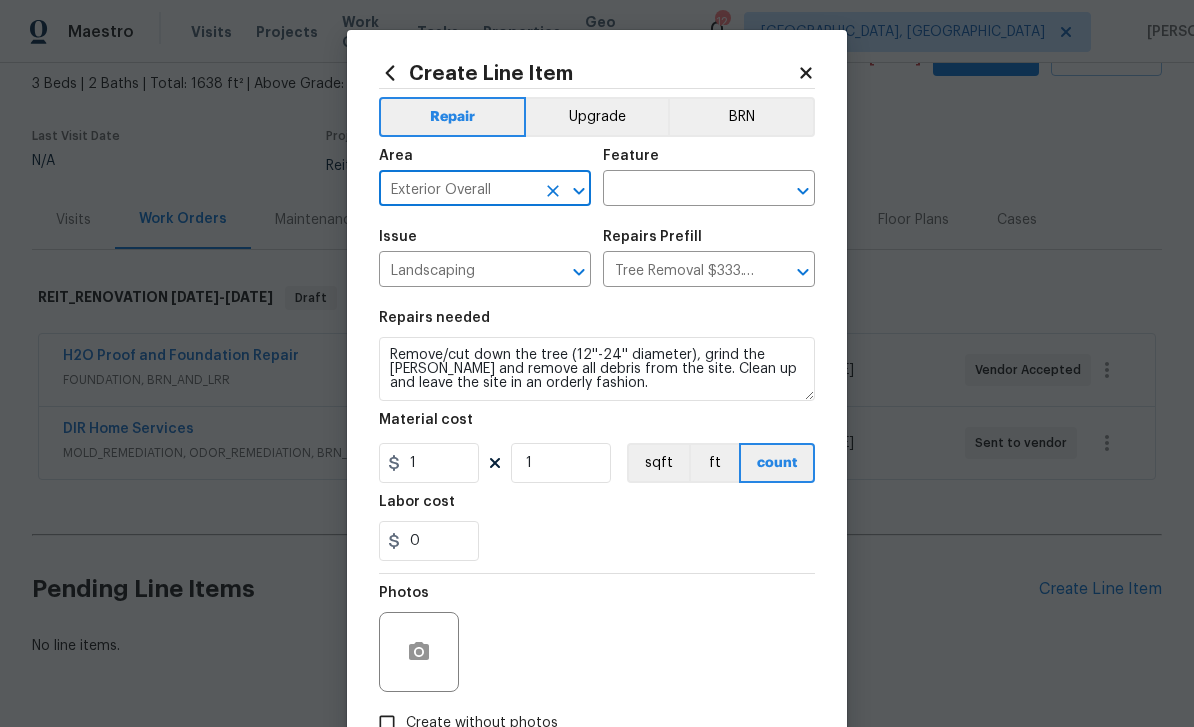 click at bounding box center (681, 190) 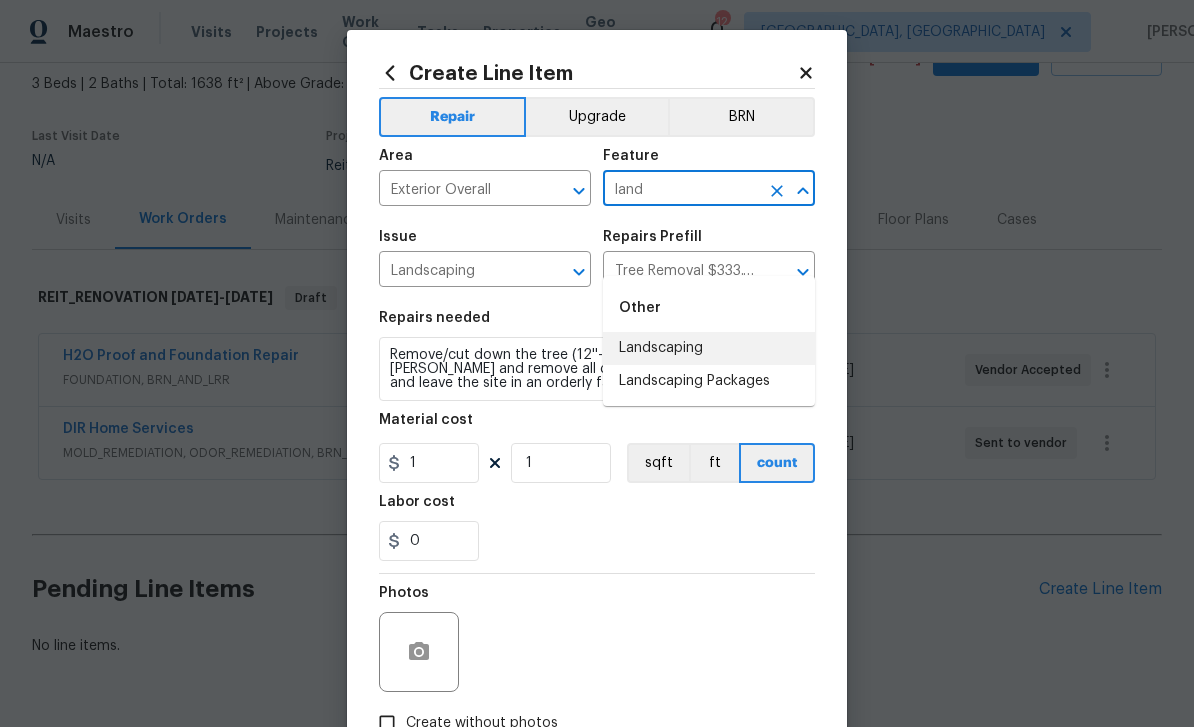 click on "Landscaping" at bounding box center [709, 348] 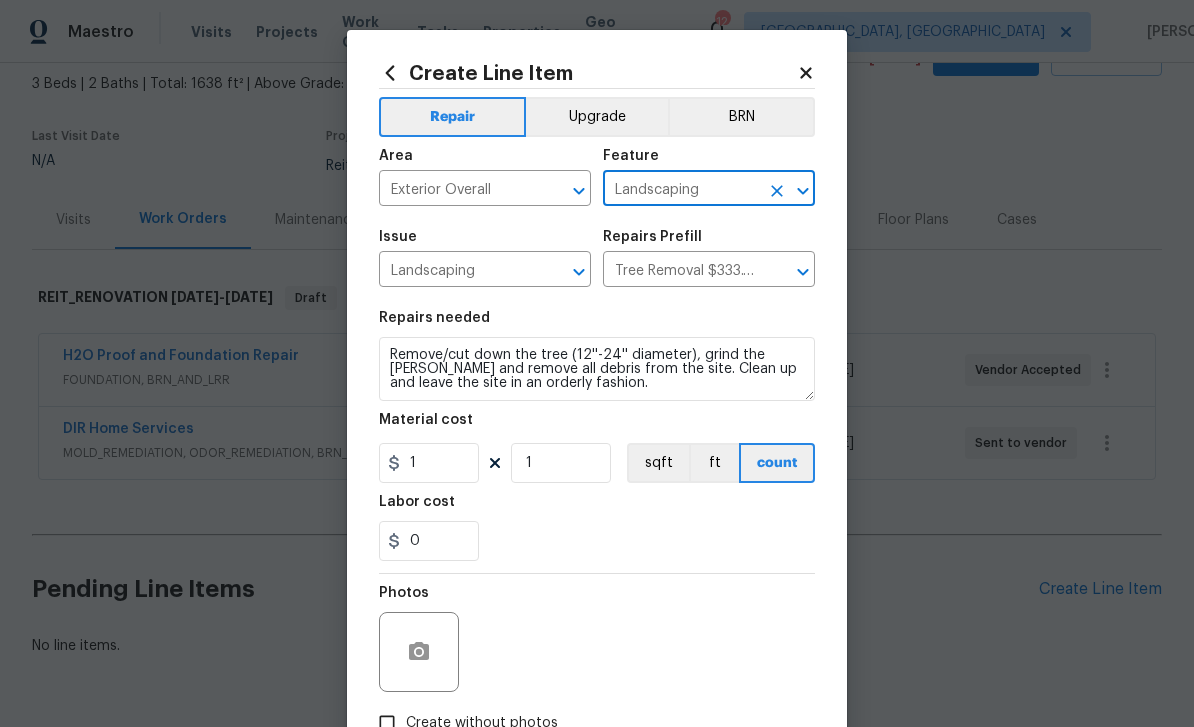 click on "Tree Removal $333.00" at bounding box center (681, 271) 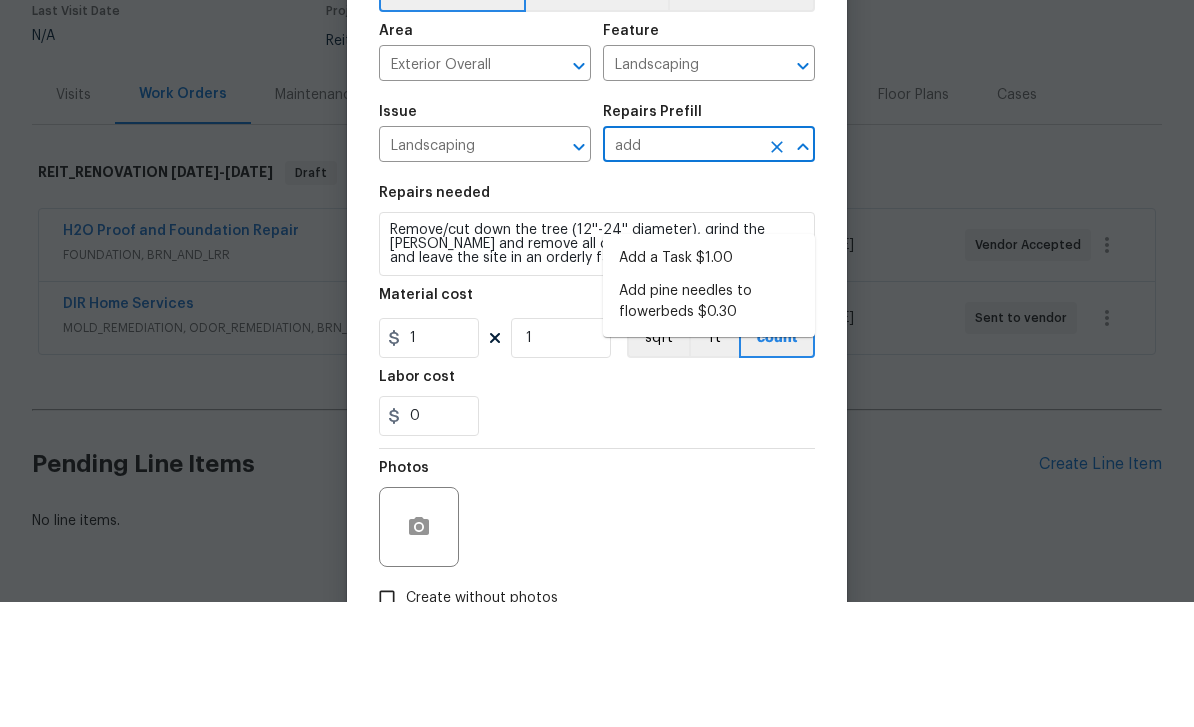 click on "Add a Task $1.00" at bounding box center [709, 383] 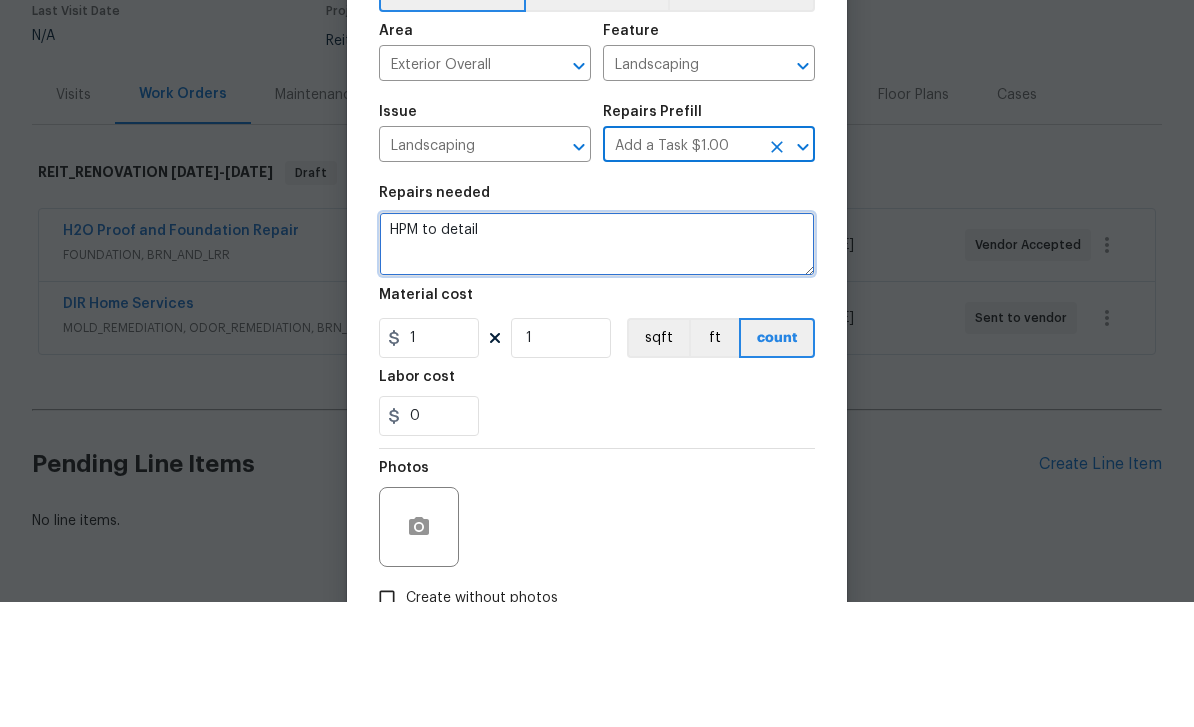 click on "HPM to detail" at bounding box center (597, 369) 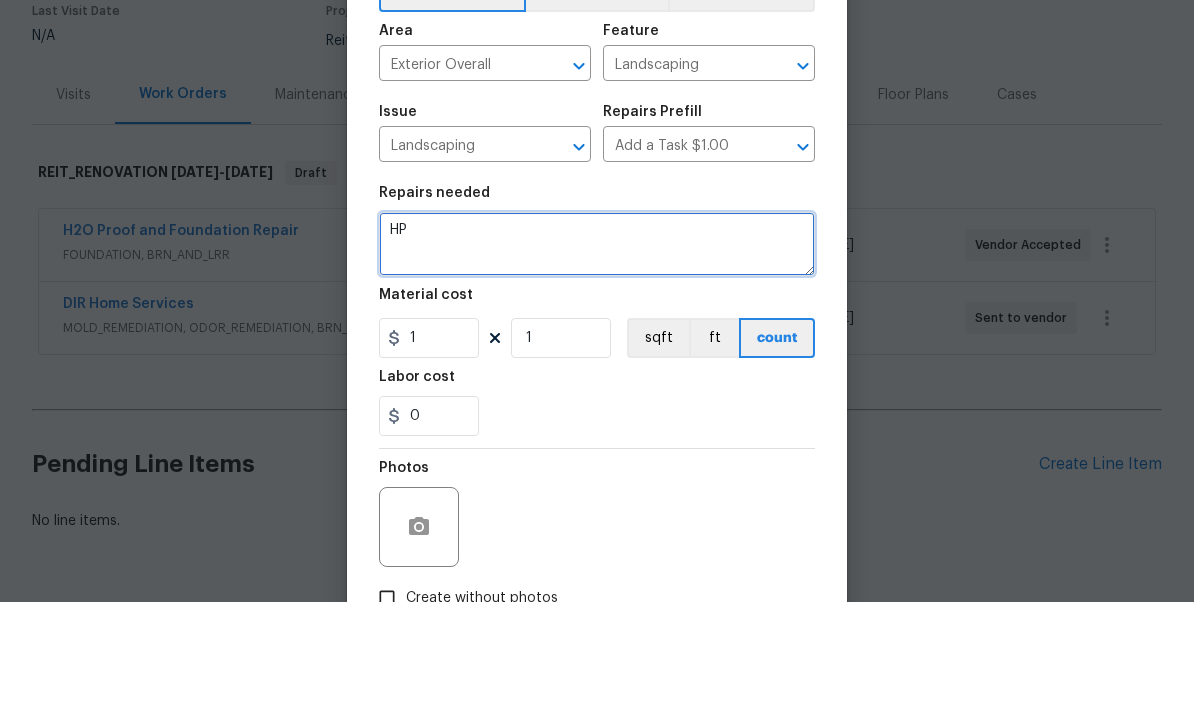 type on "H" 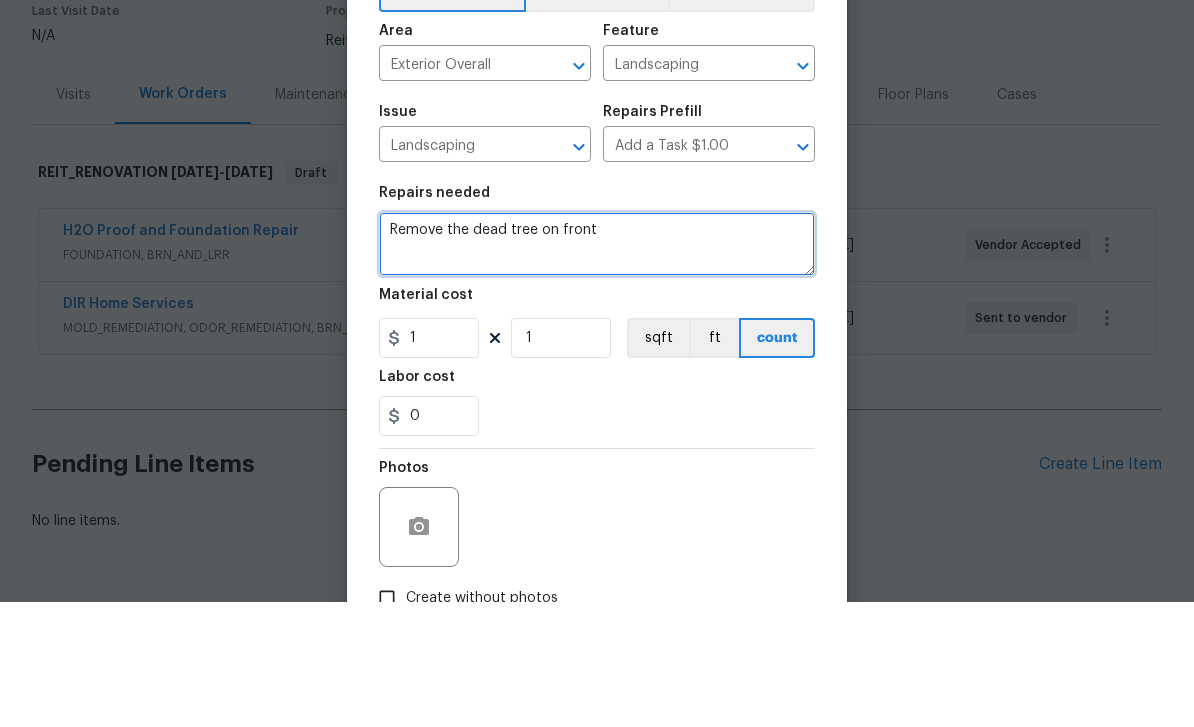 click on "Remove the dead tree on front" at bounding box center (597, 369) 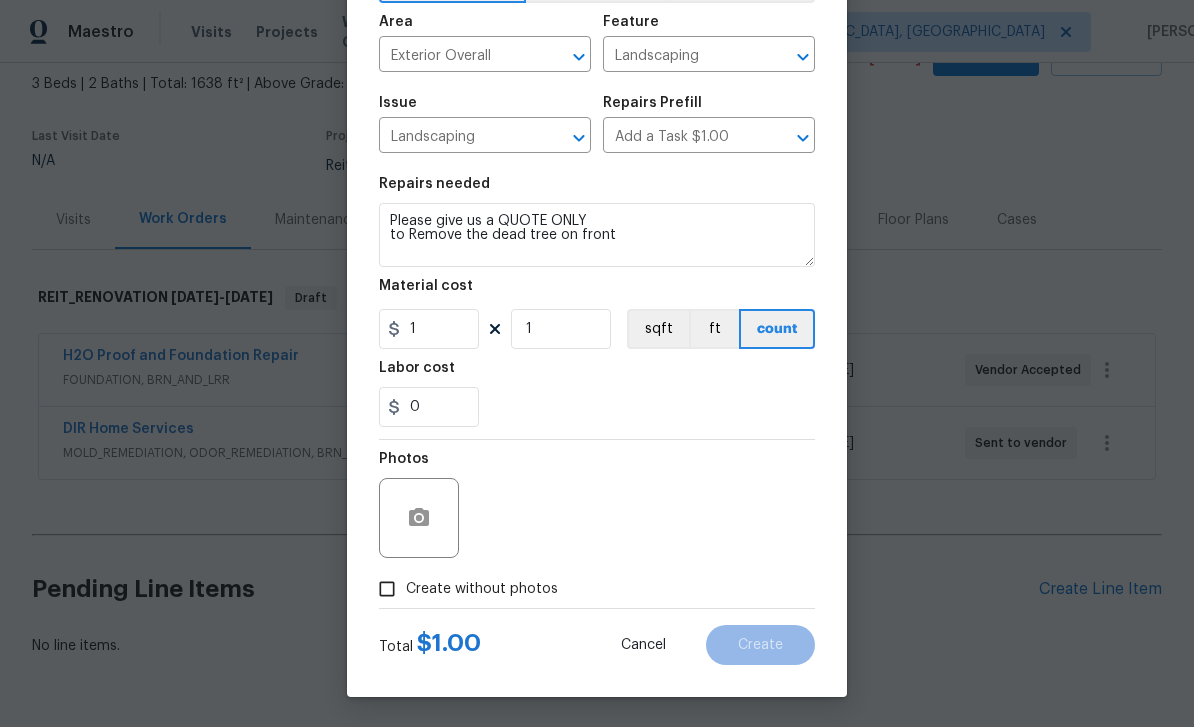 scroll, scrollTop: 138, scrollLeft: 0, axis: vertical 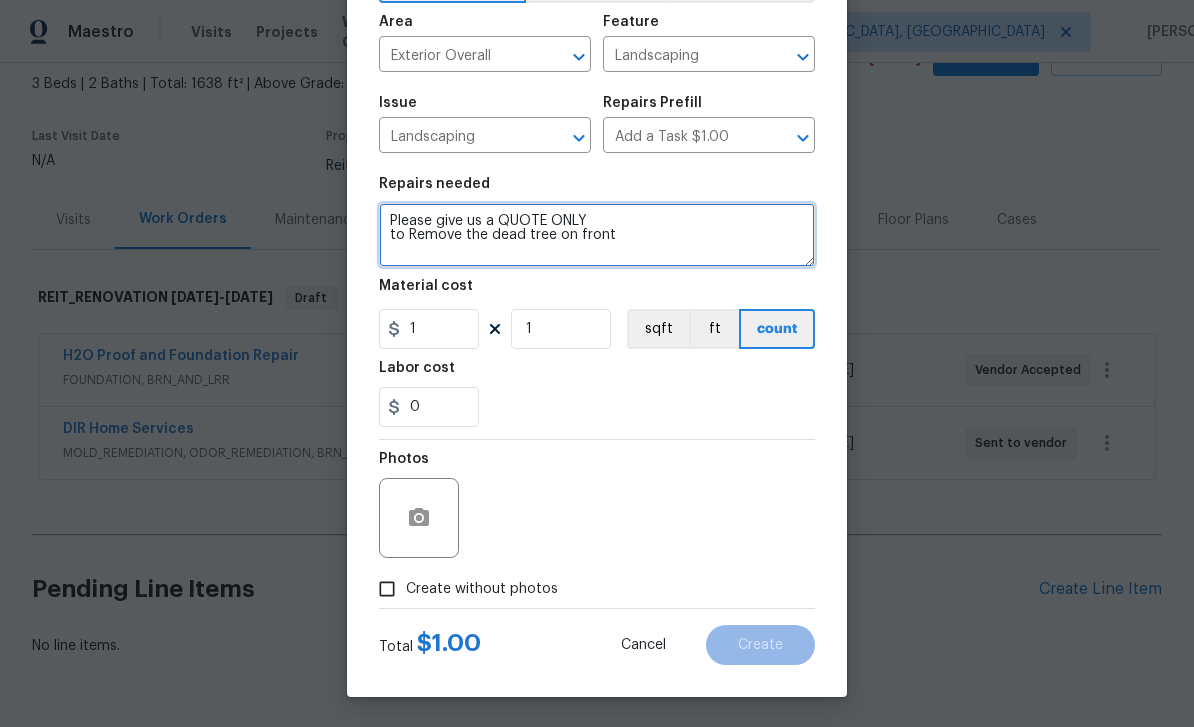 type on "Please give us a QUOTE ONLY
to Remove the dead tree on front" 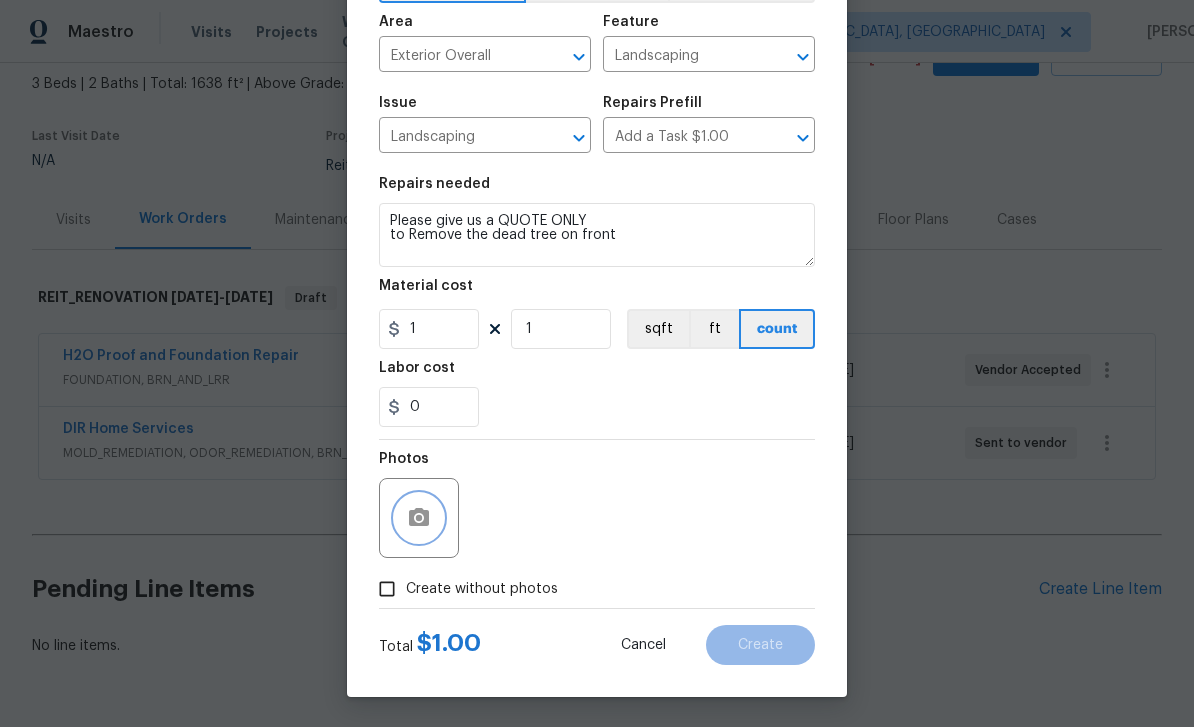 click at bounding box center (419, 518) 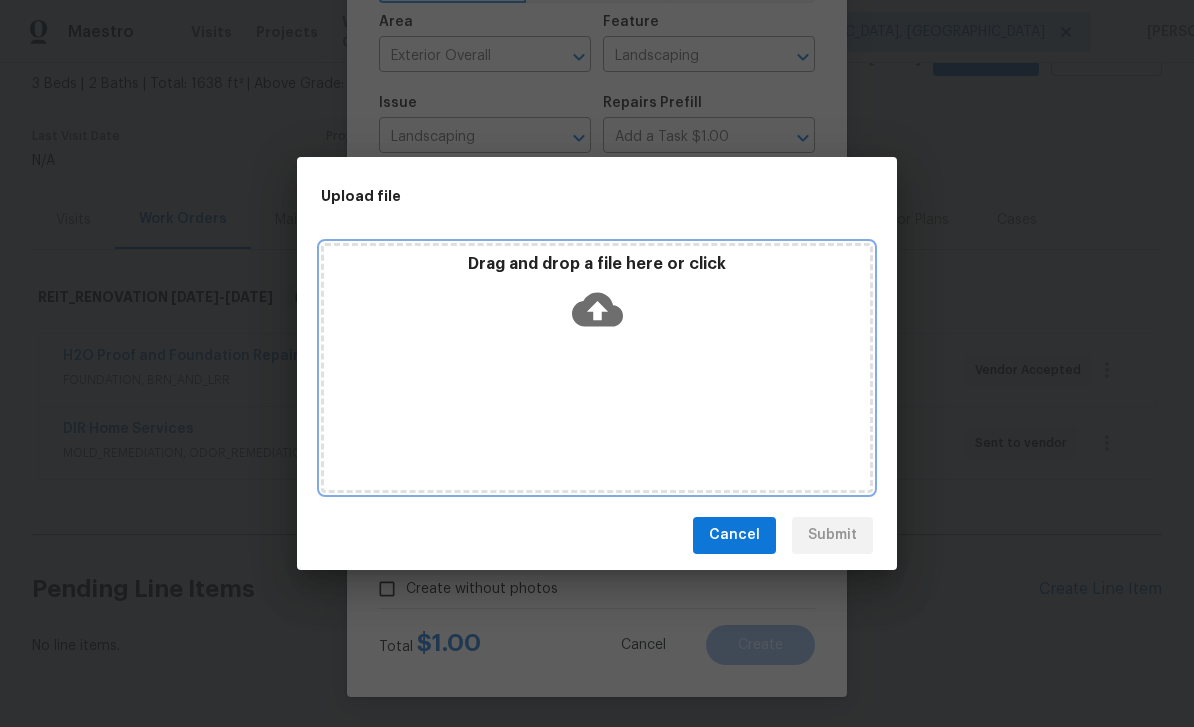 click 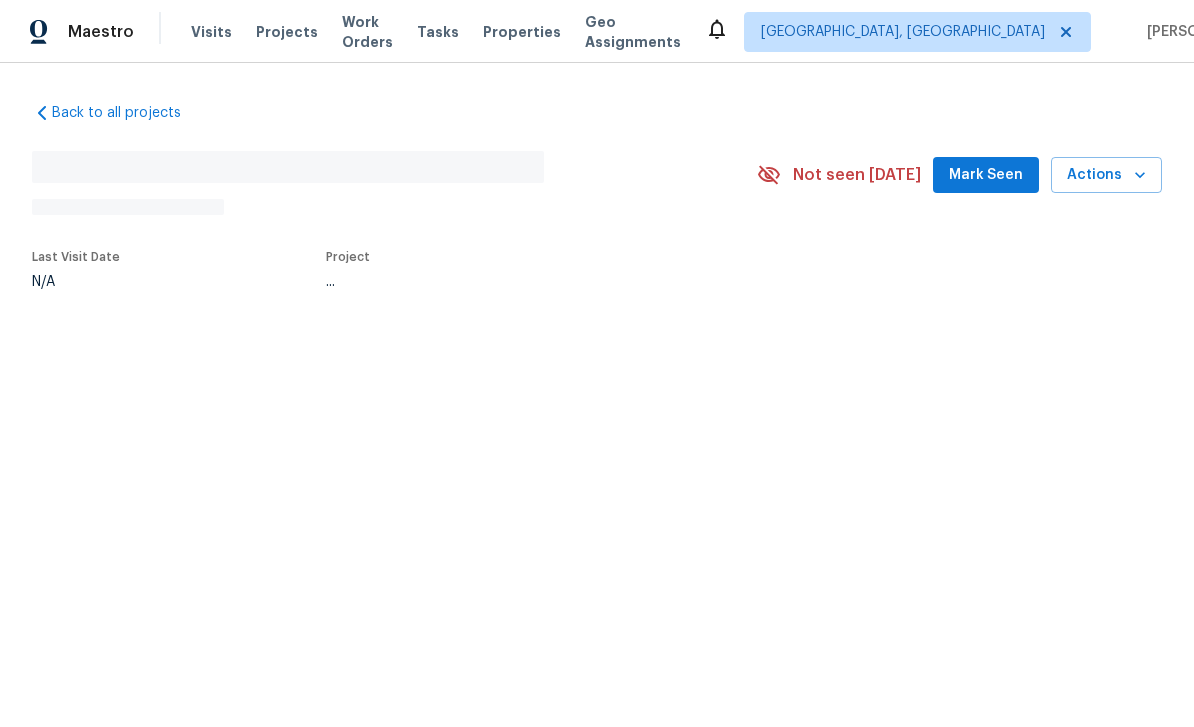 scroll, scrollTop: 0, scrollLeft: 0, axis: both 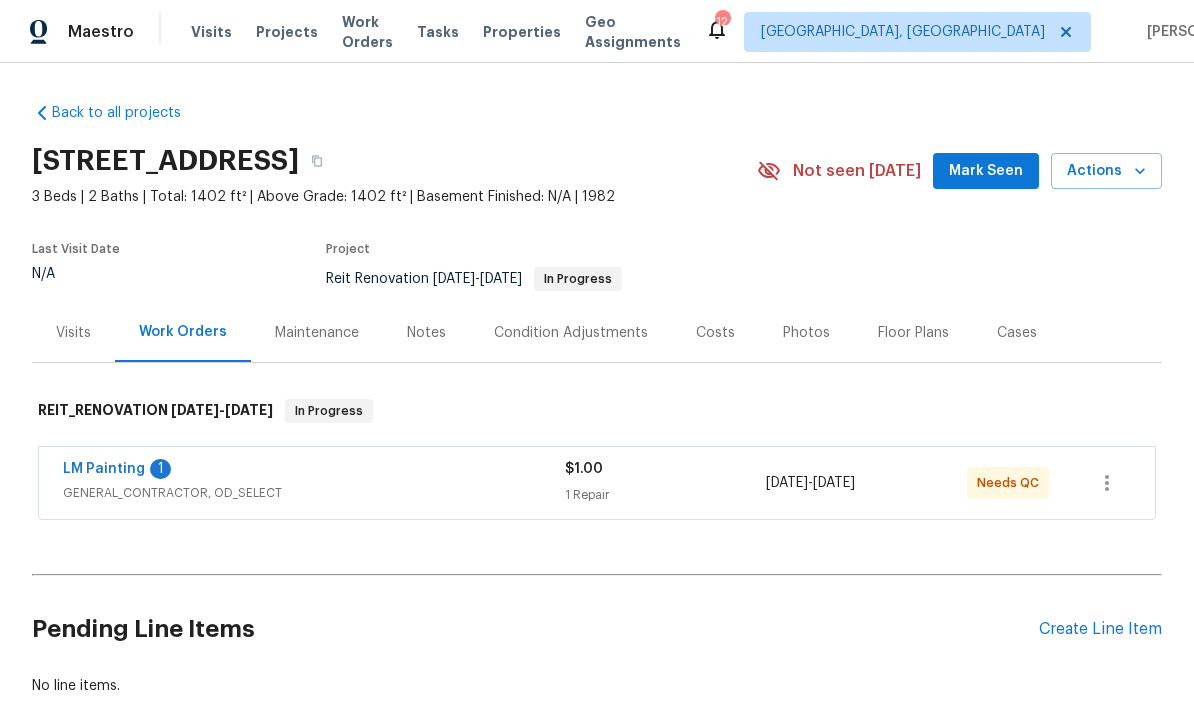 click on "LM Painting" at bounding box center [104, 469] 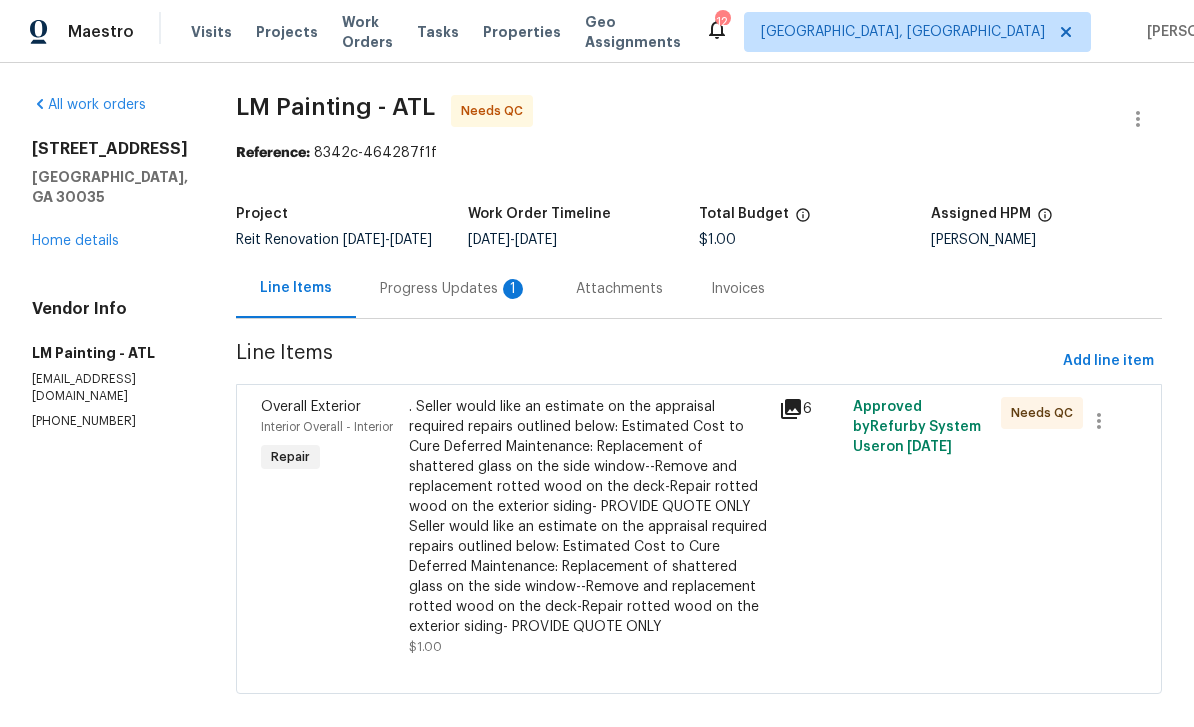 click on "Progress Updates 1" at bounding box center [454, 289] 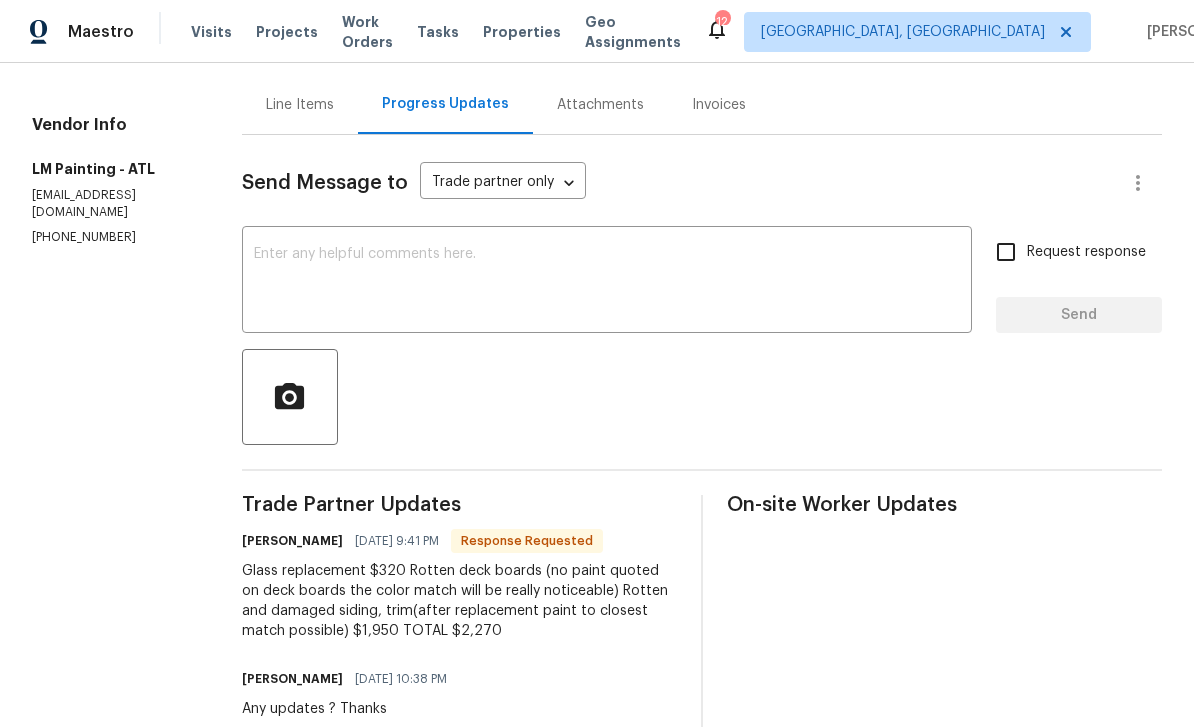scroll, scrollTop: 183, scrollLeft: 0, axis: vertical 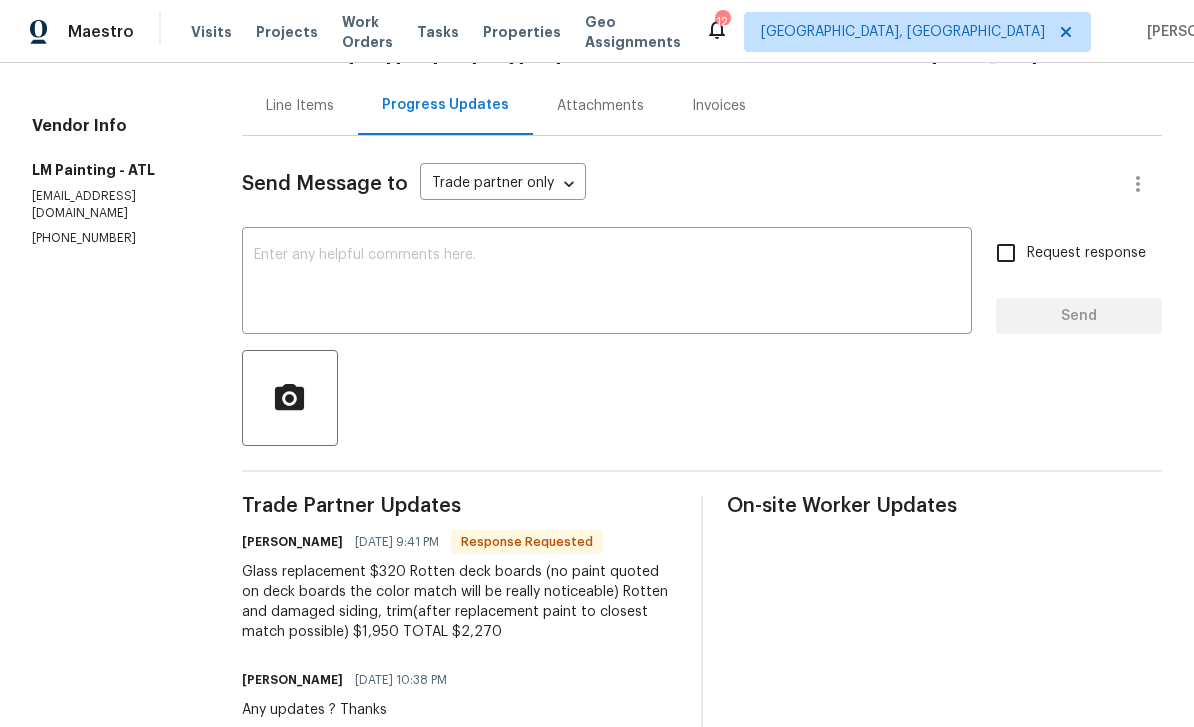 click on "Line Items" at bounding box center [300, 105] 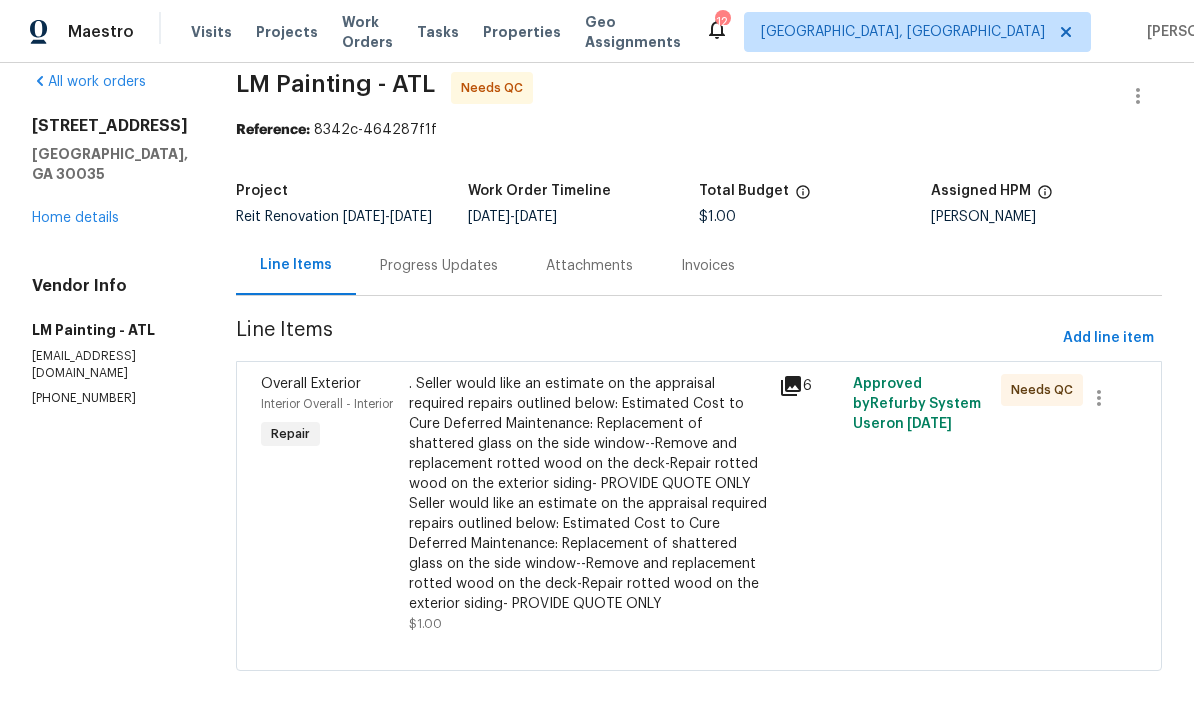 scroll, scrollTop: 0, scrollLeft: 0, axis: both 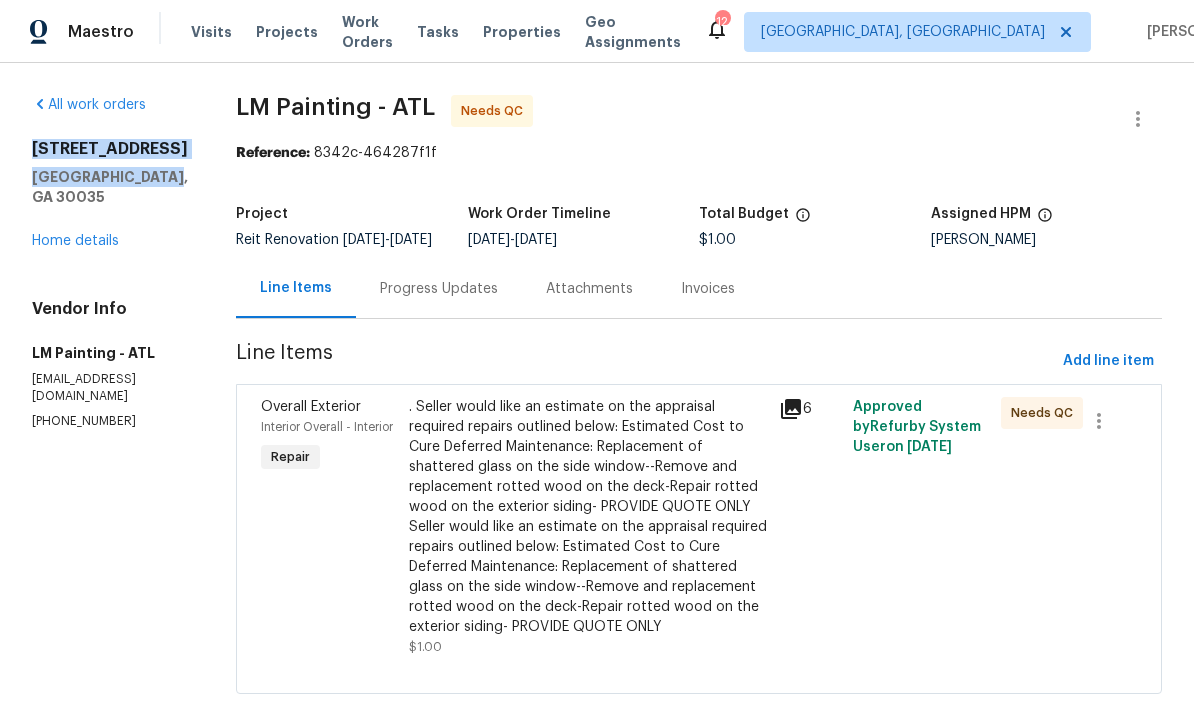 copy on "2469 Newgate Dr Decatur, GA 30035" 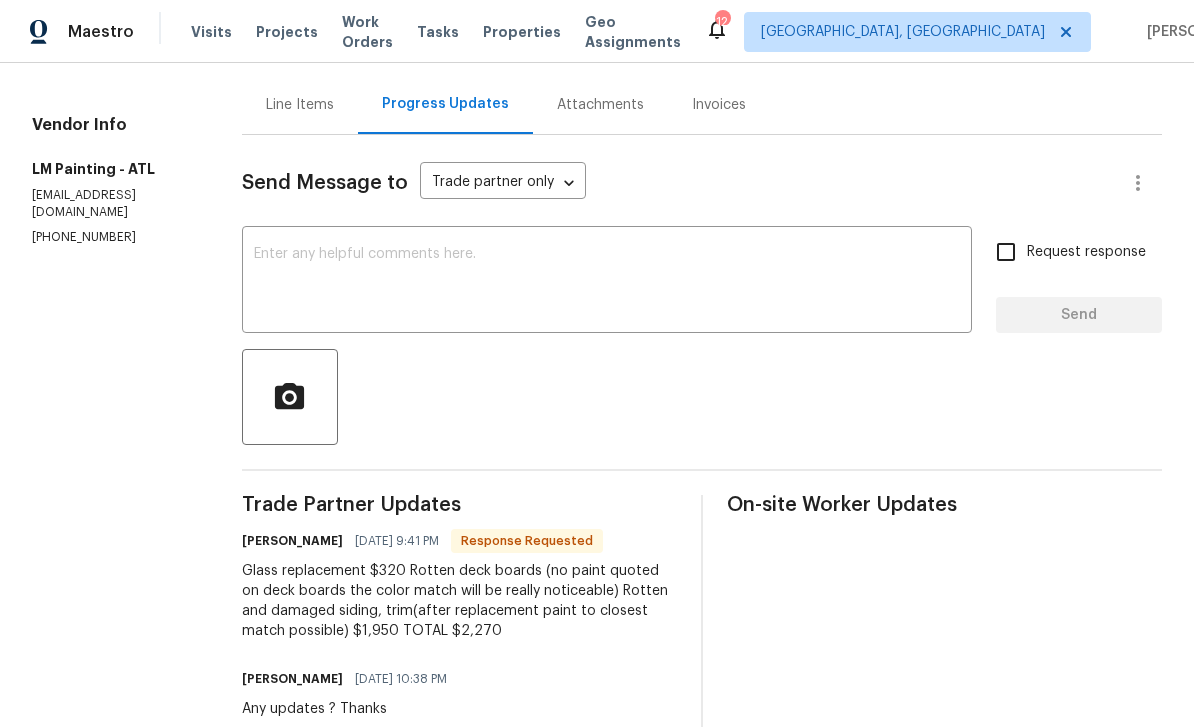 scroll, scrollTop: 183, scrollLeft: 0, axis: vertical 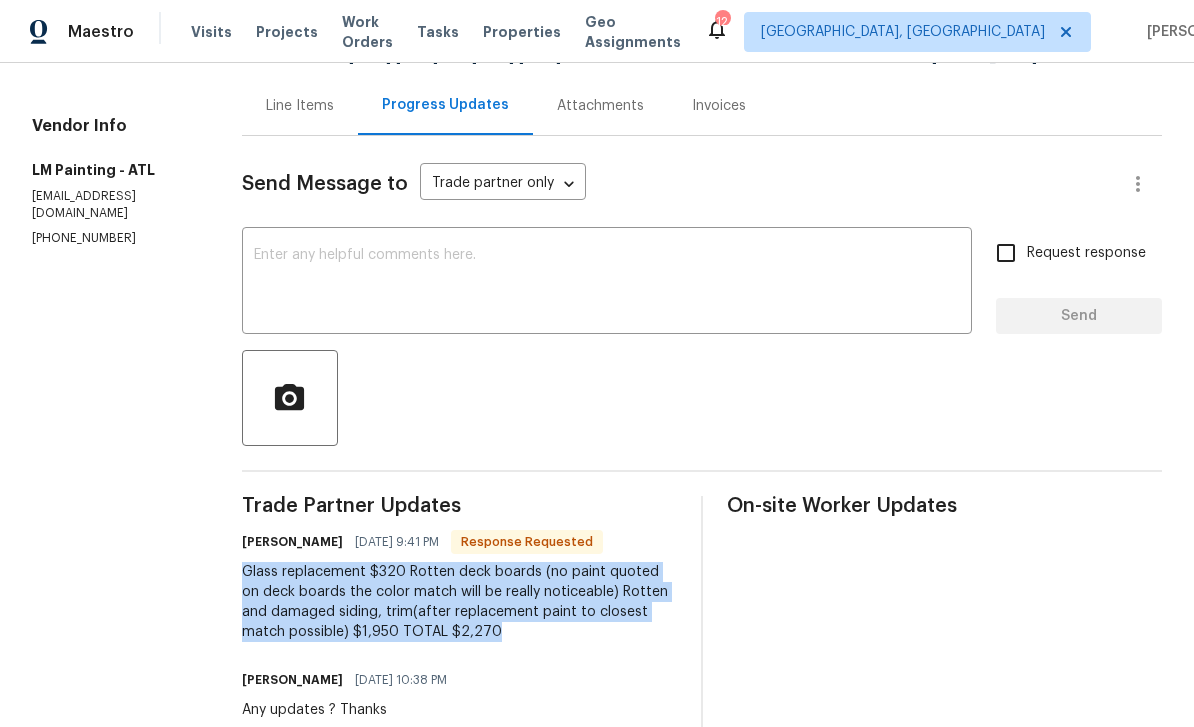 copy on "Glass replacement $320
Rotten deck boards (no paint quoted on deck boards the color match will be really noticeable)
Rotten and damaged siding, trim(after replacement paint to closest match possible)  $1,950
TOTAL $2,270" 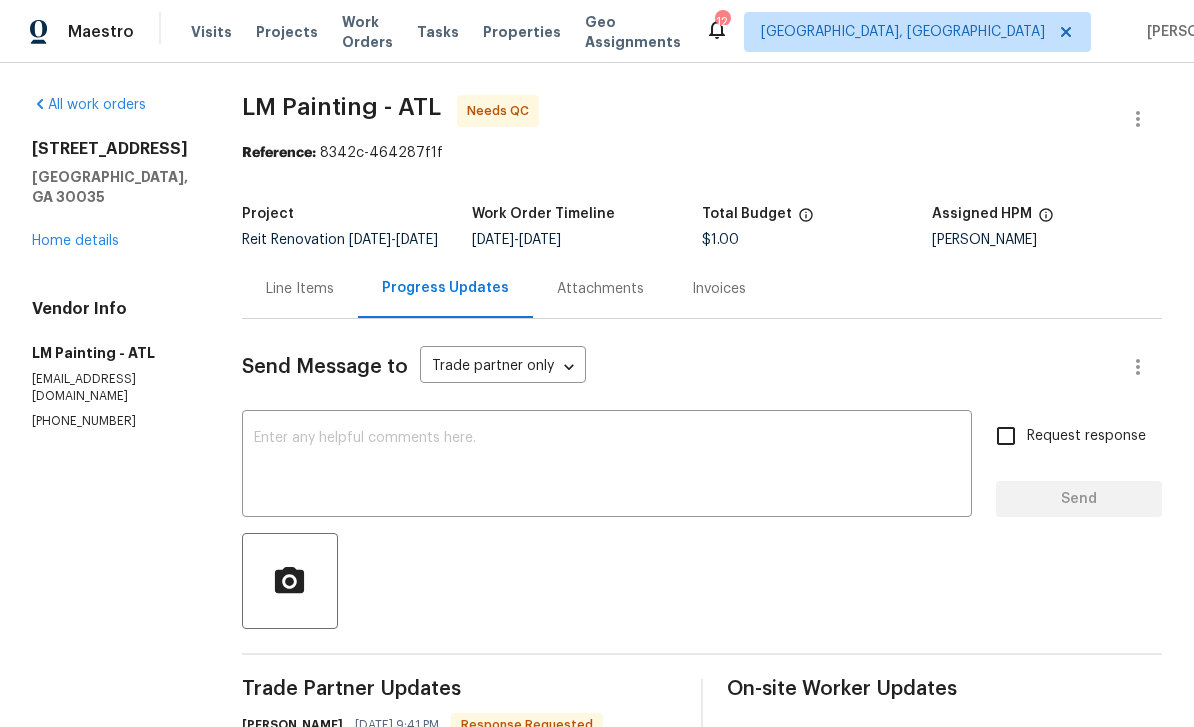 scroll, scrollTop: 0, scrollLeft: 0, axis: both 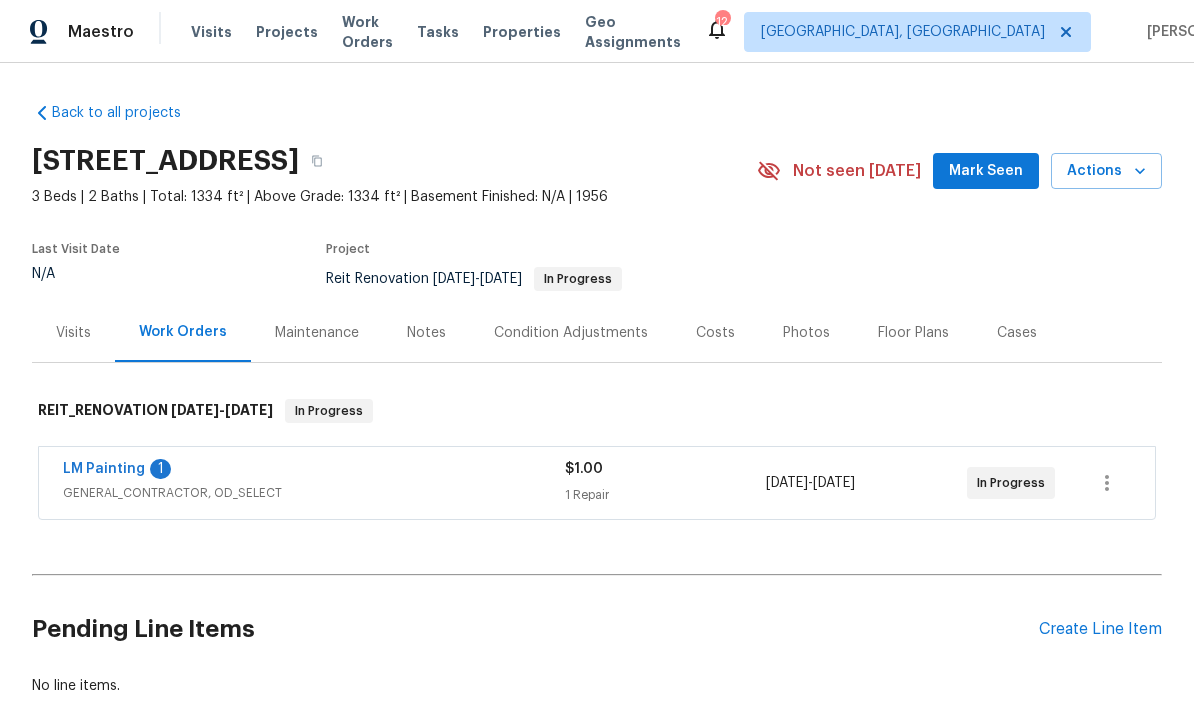 click on "Notes" at bounding box center [426, 333] 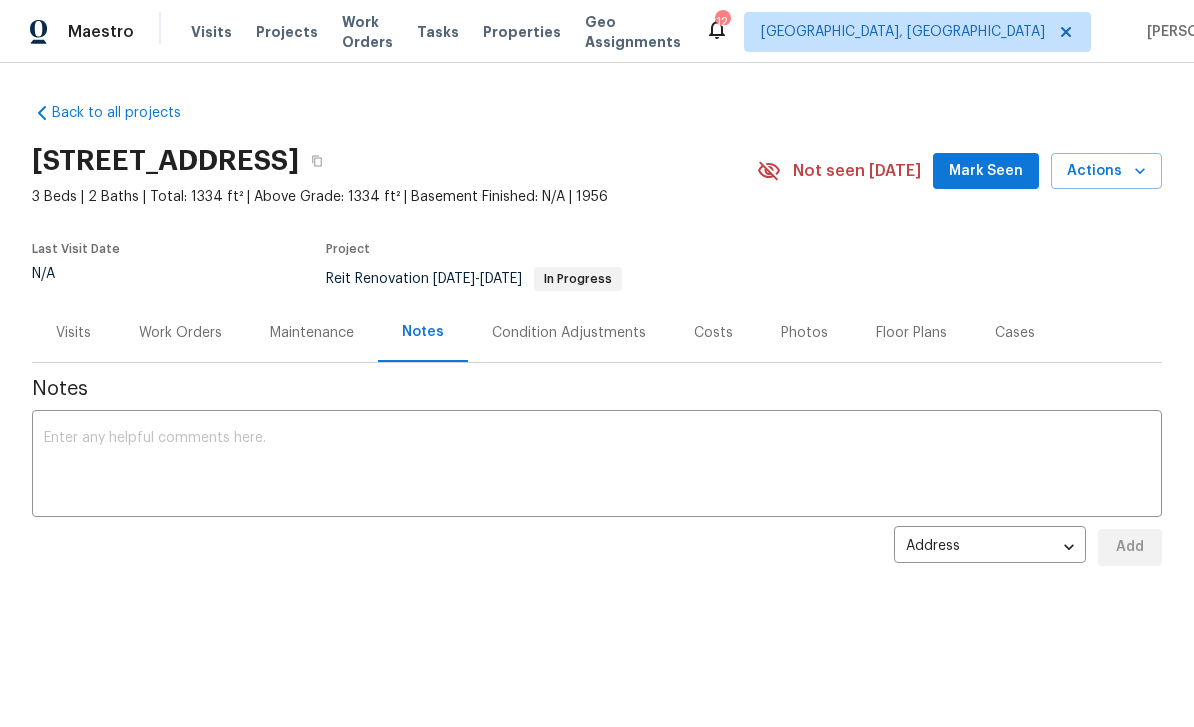 click on "Work Orders" at bounding box center [180, 333] 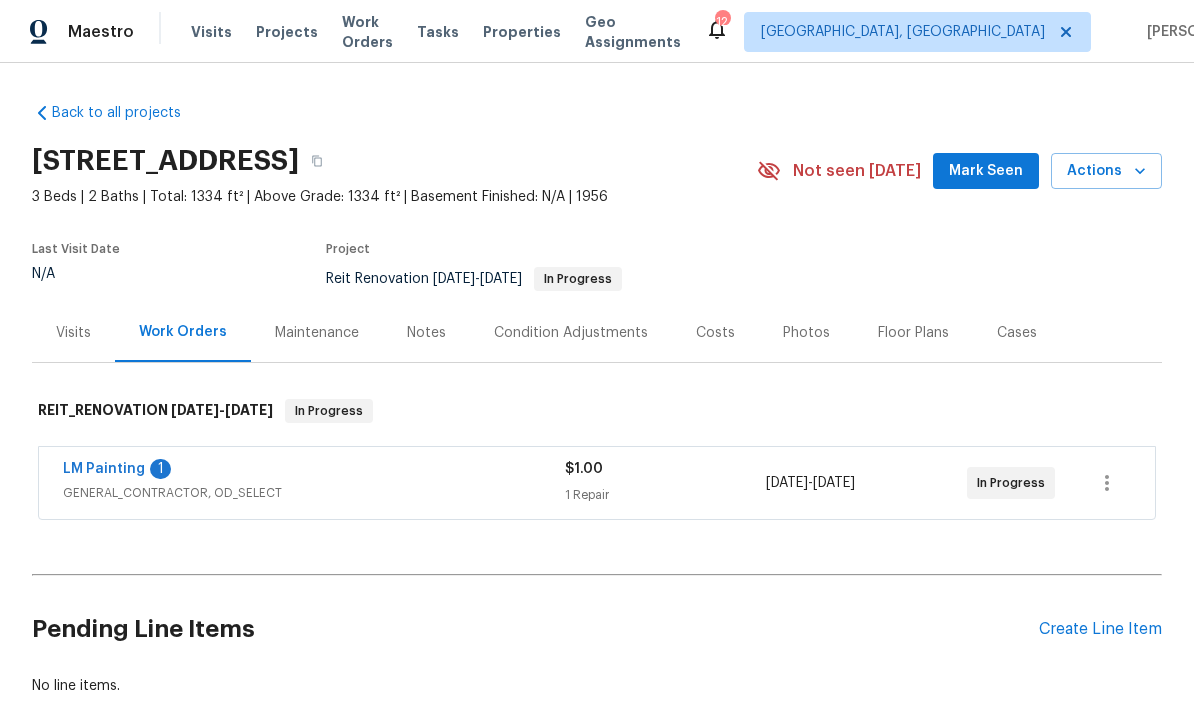 click on "LM Painting" at bounding box center [104, 469] 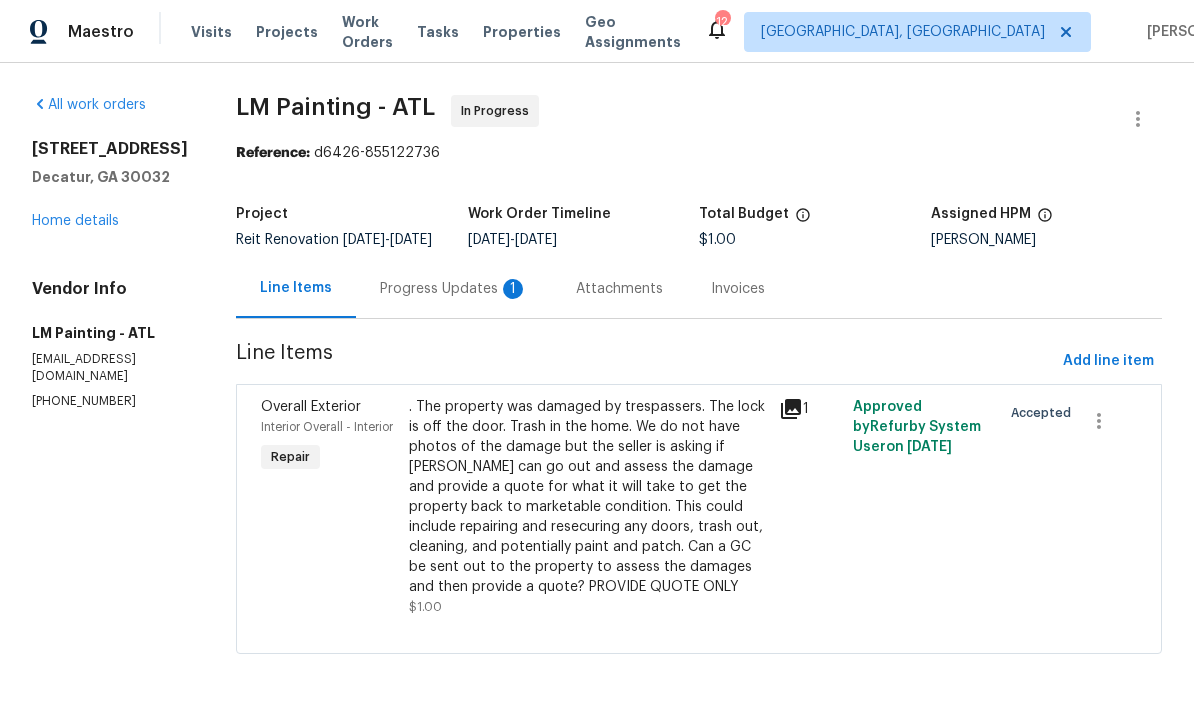 click on "Progress Updates 1" at bounding box center [454, 288] 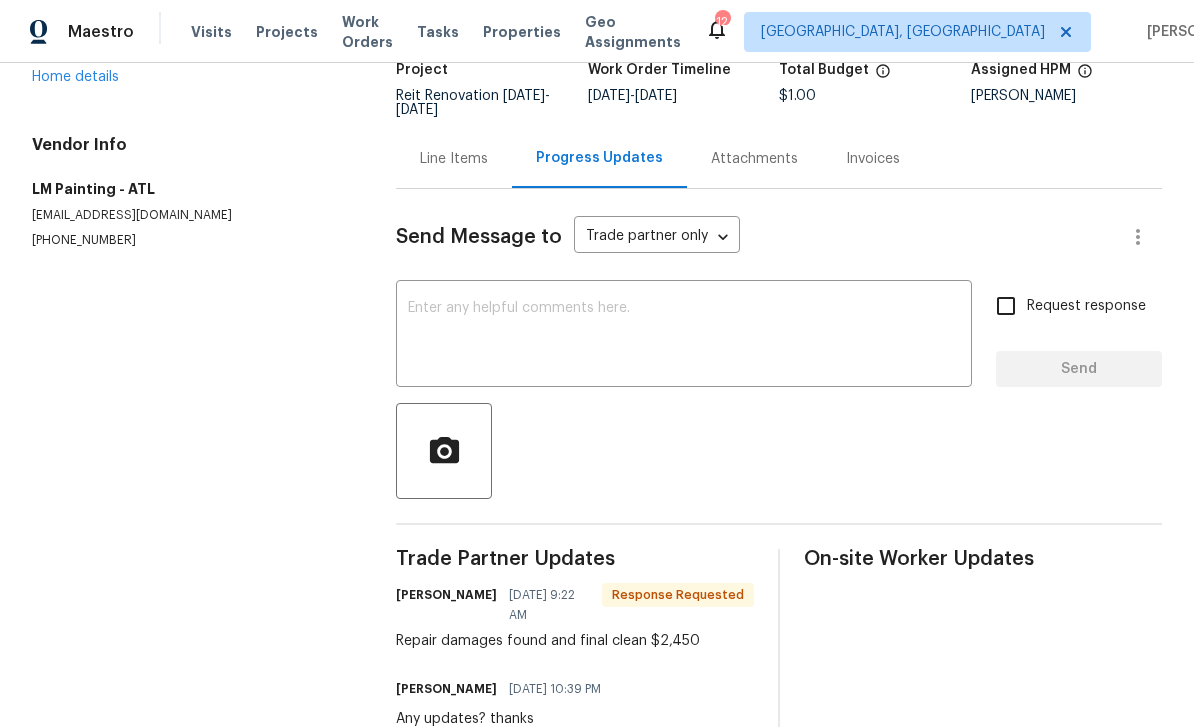 scroll, scrollTop: 143, scrollLeft: 0, axis: vertical 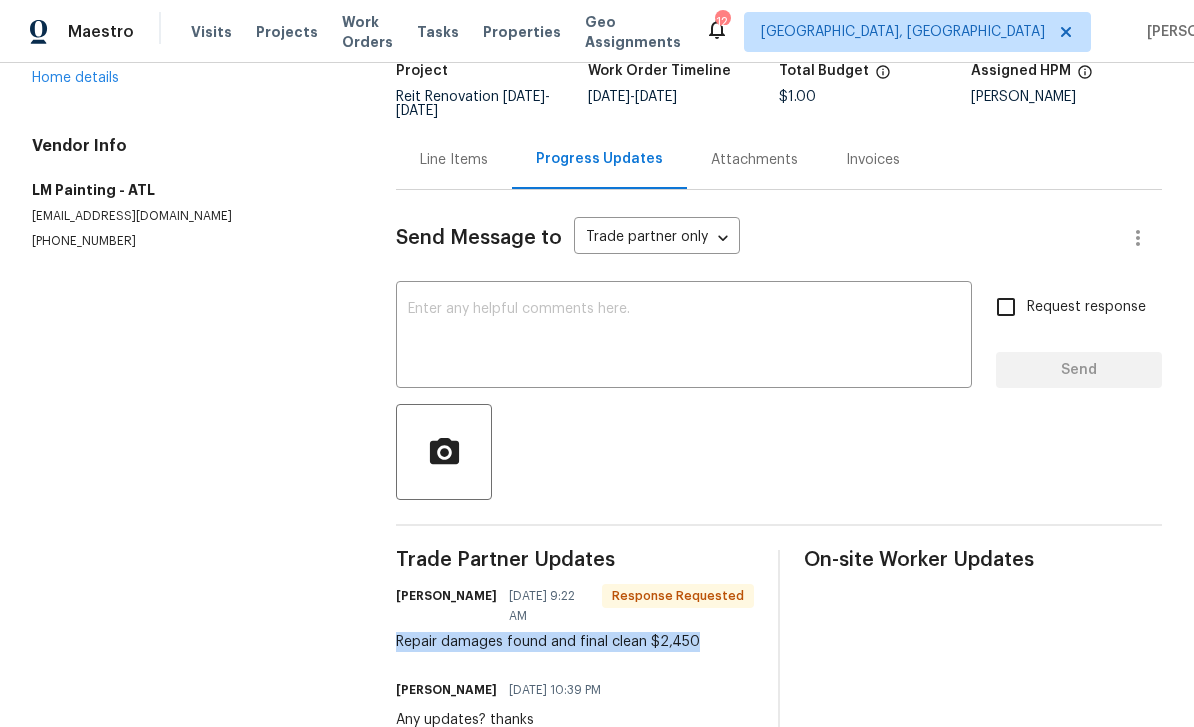 copy on "Repair damages found and final clean $2,450" 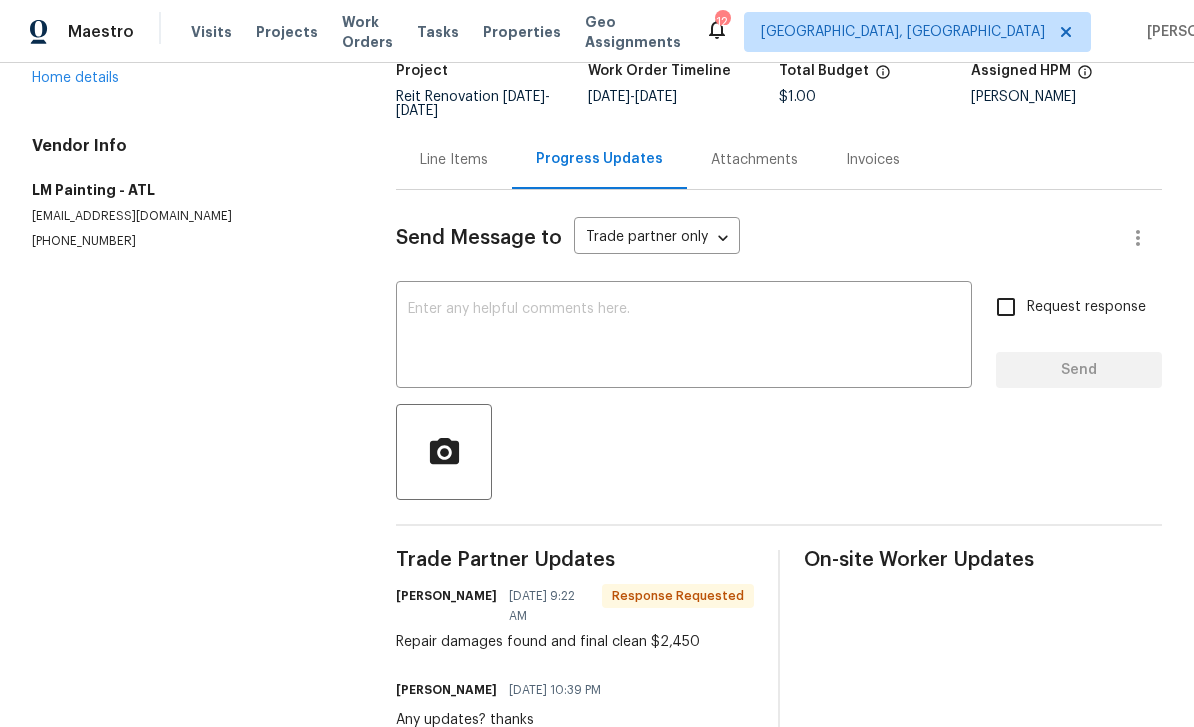 scroll, scrollTop: 0, scrollLeft: 0, axis: both 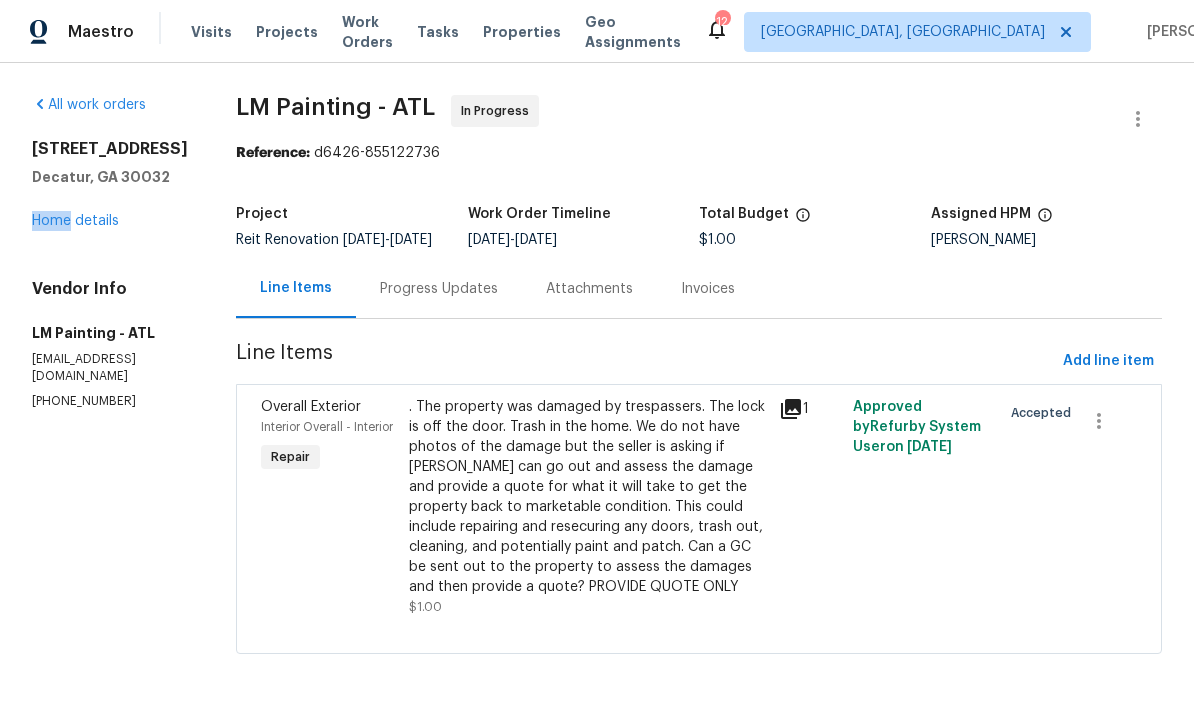 click on "Decatur, GA 30032" at bounding box center [110, 177] 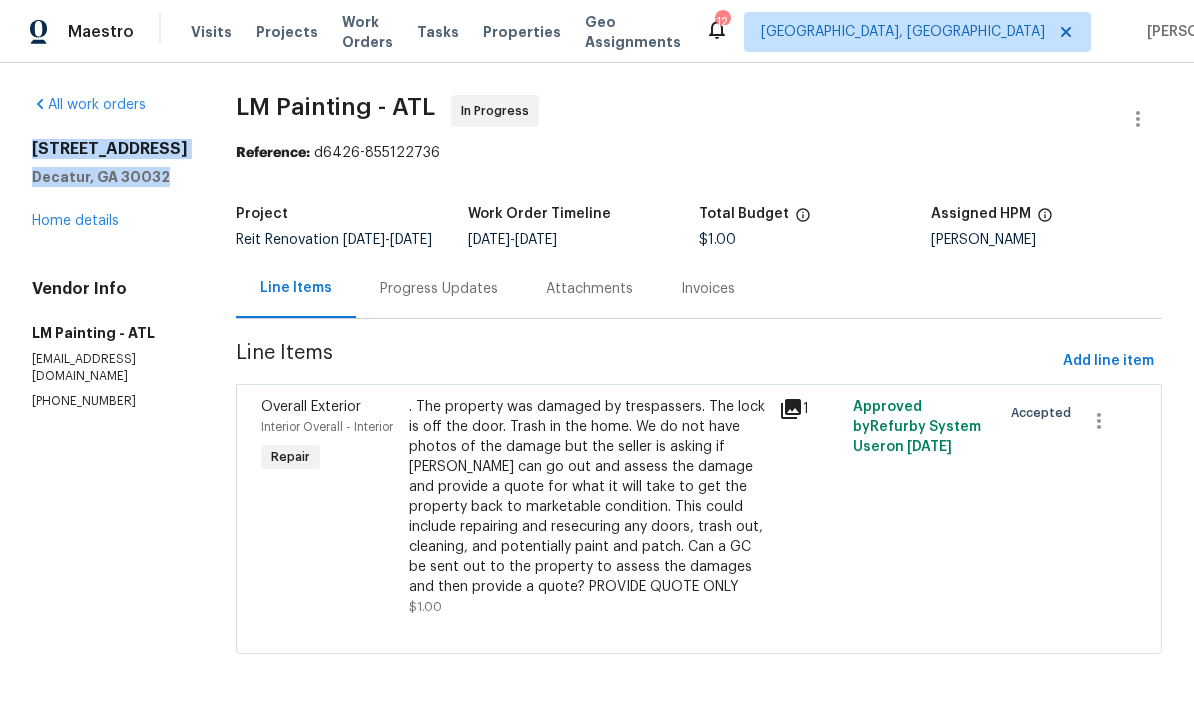 copy on "1395 W Austin Rd Decatur, GA 30032" 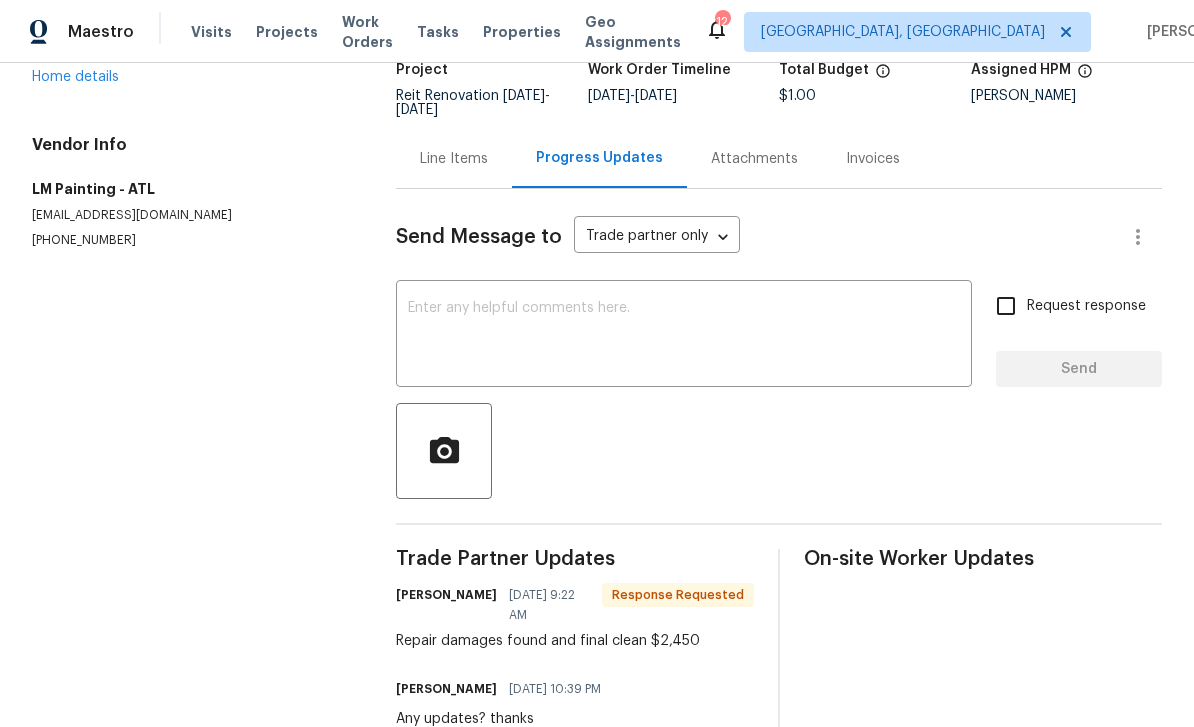 scroll, scrollTop: 143, scrollLeft: 0, axis: vertical 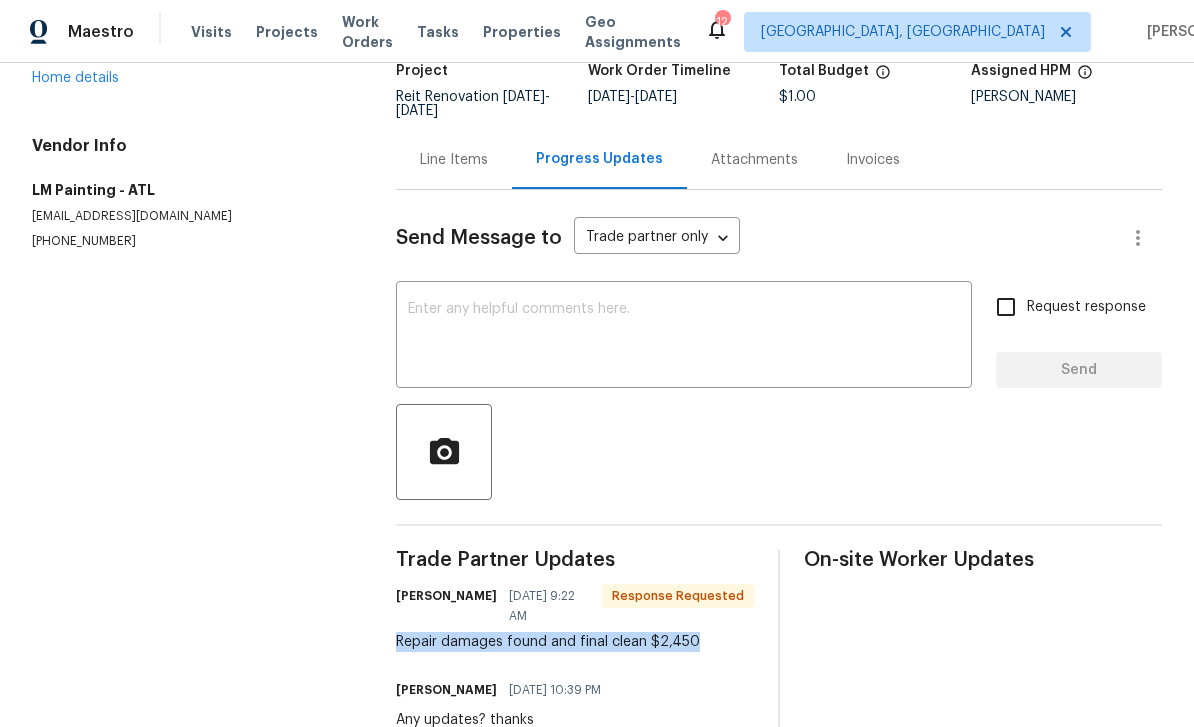 copy on "Repair damages found and final clean $2,450" 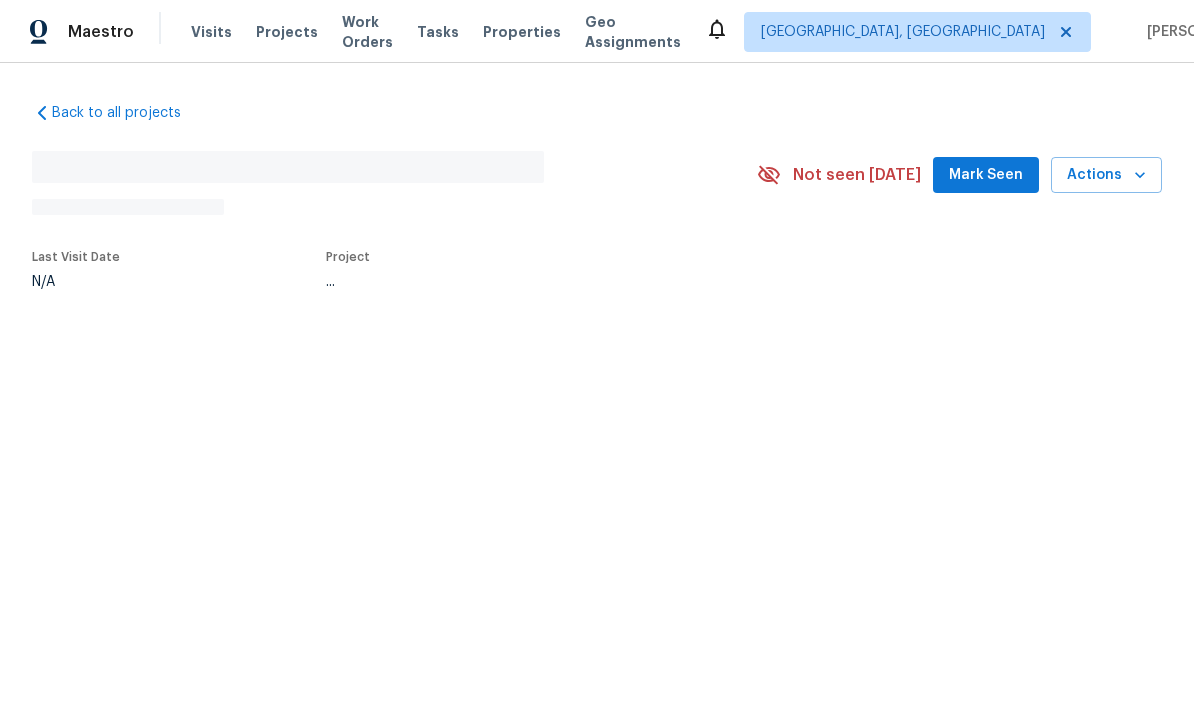 scroll, scrollTop: 0, scrollLeft: 0, axis: both 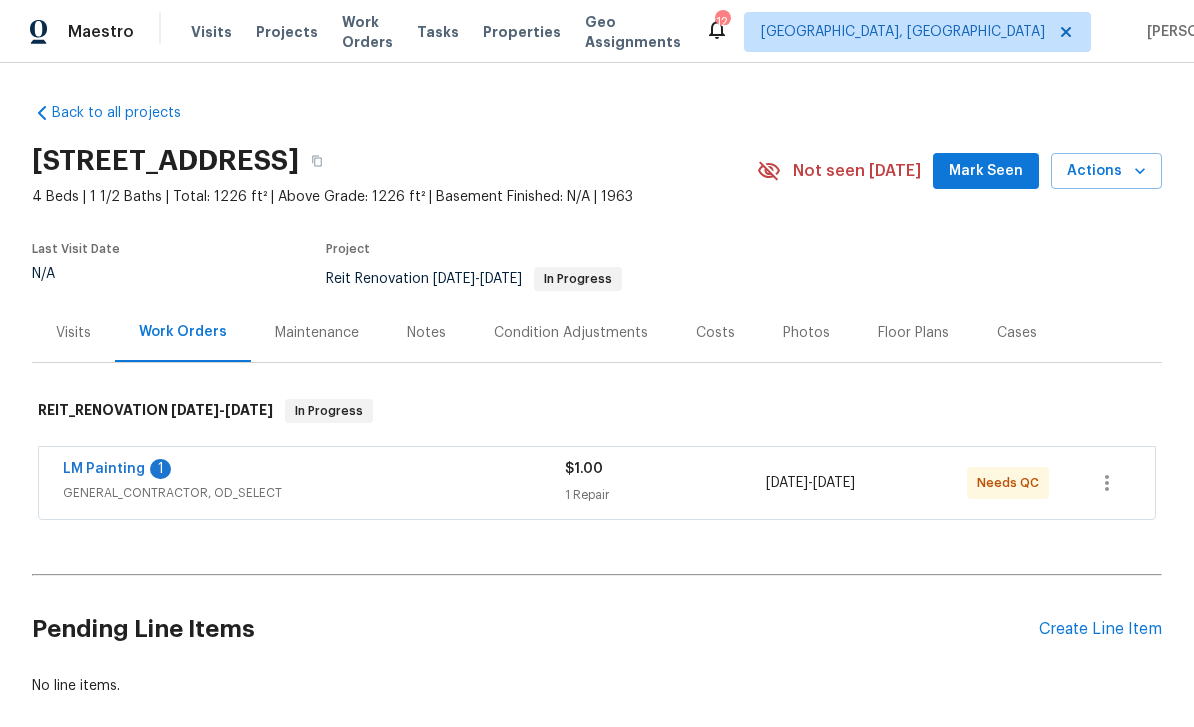 click on "LM Painting" at bounding box center [104, 469] 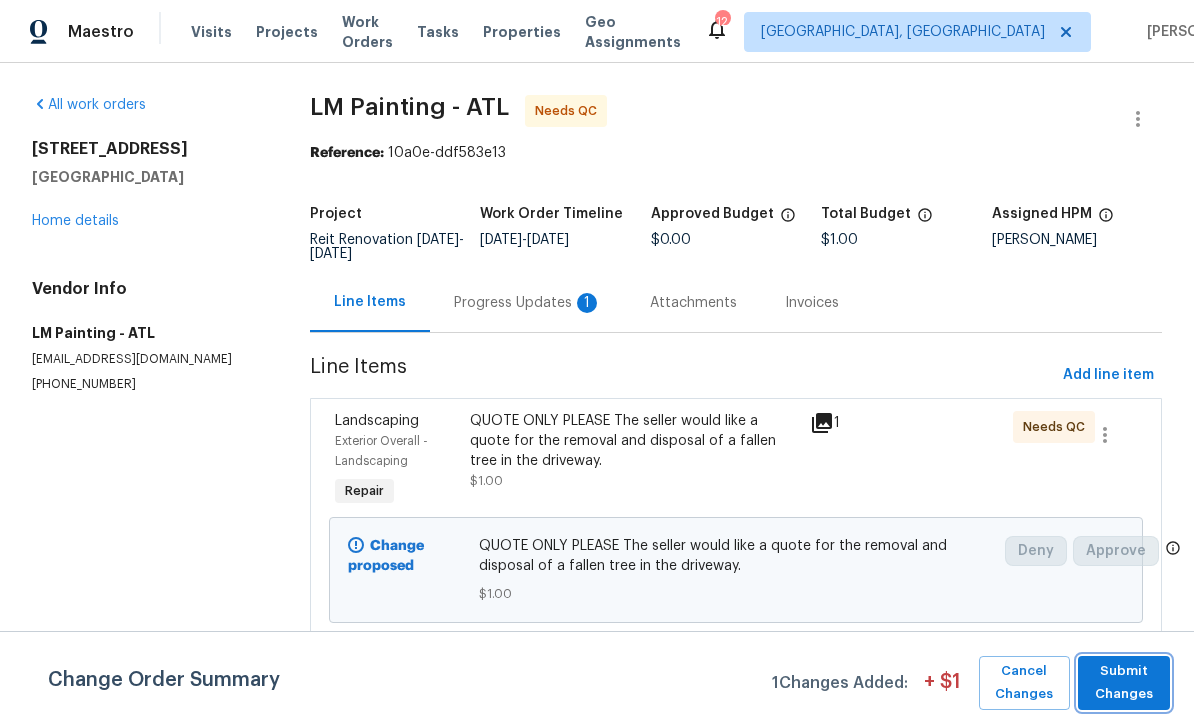 click on "Submit Changes" at bounding box center (1124, 683) 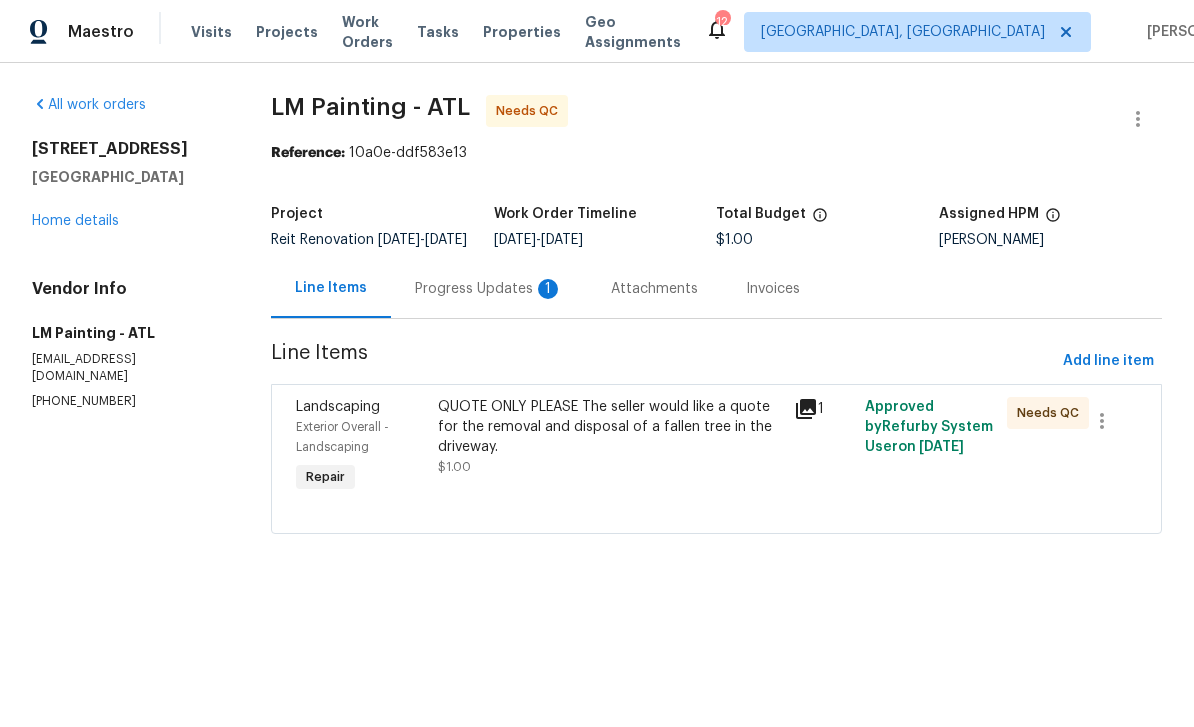 click on "Progress Updates 1" at bounding box center [489, 289] 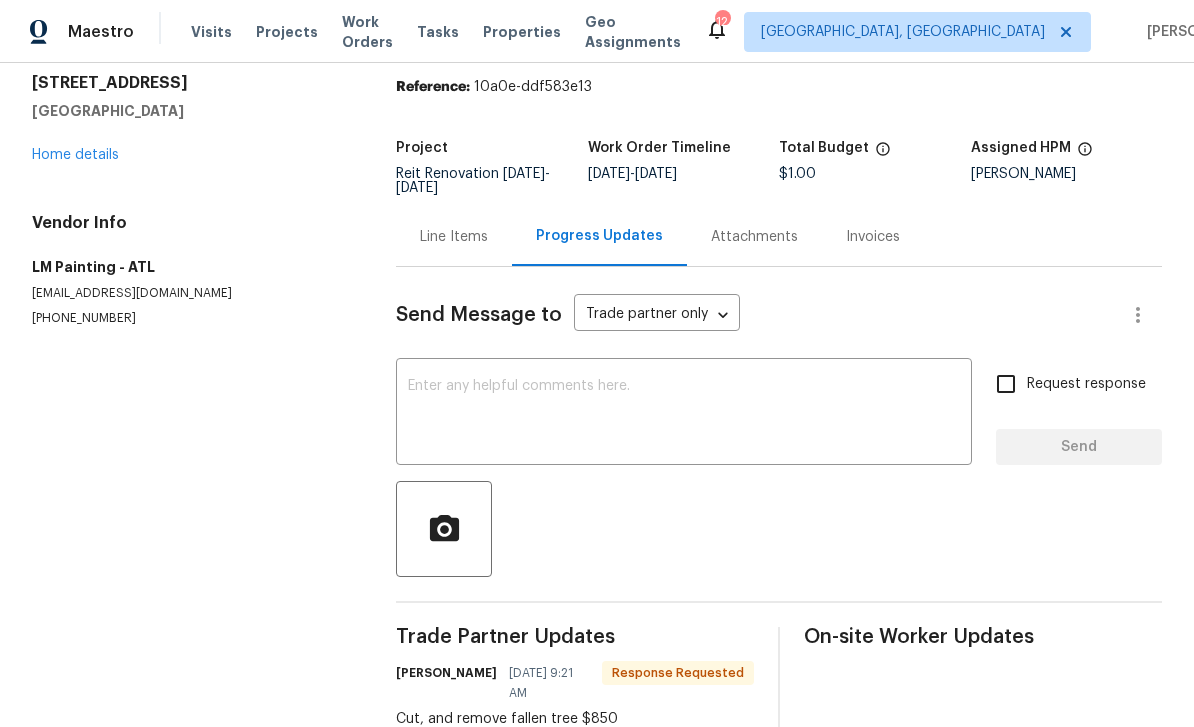 scroll, scrollTop: 65, scrollLeft: 0, axis: vertical 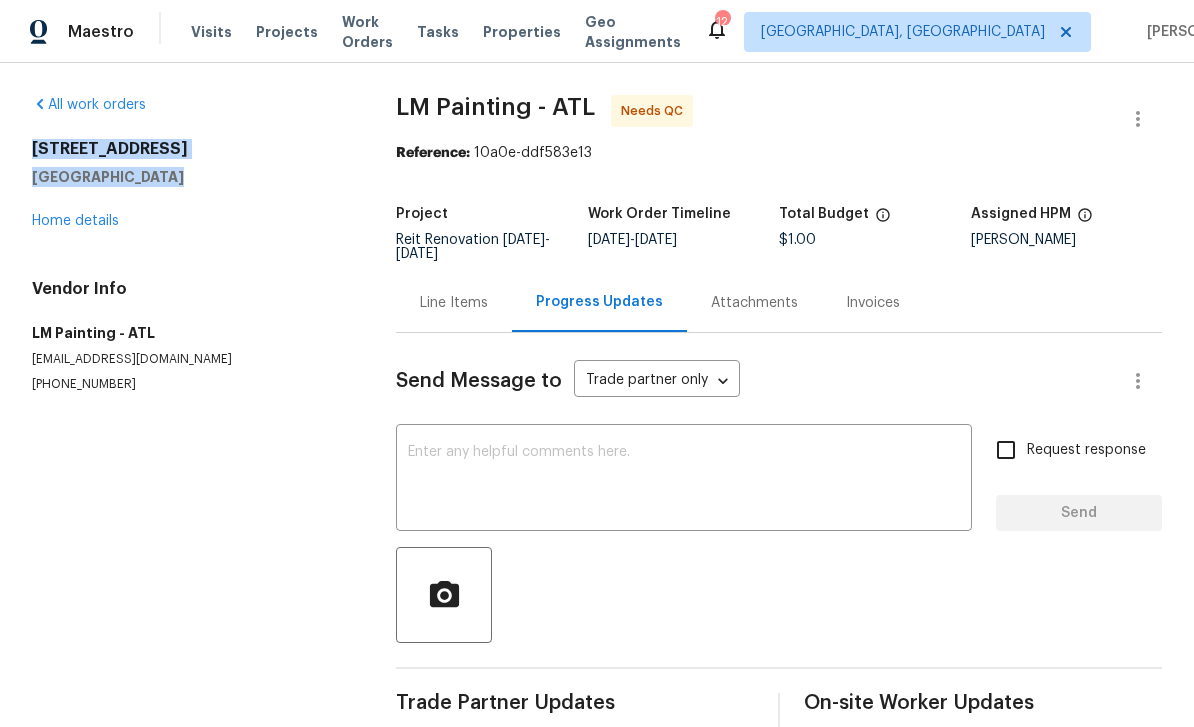 copy on "3192 Belfort Rd SE Atlanta, GA 30354" 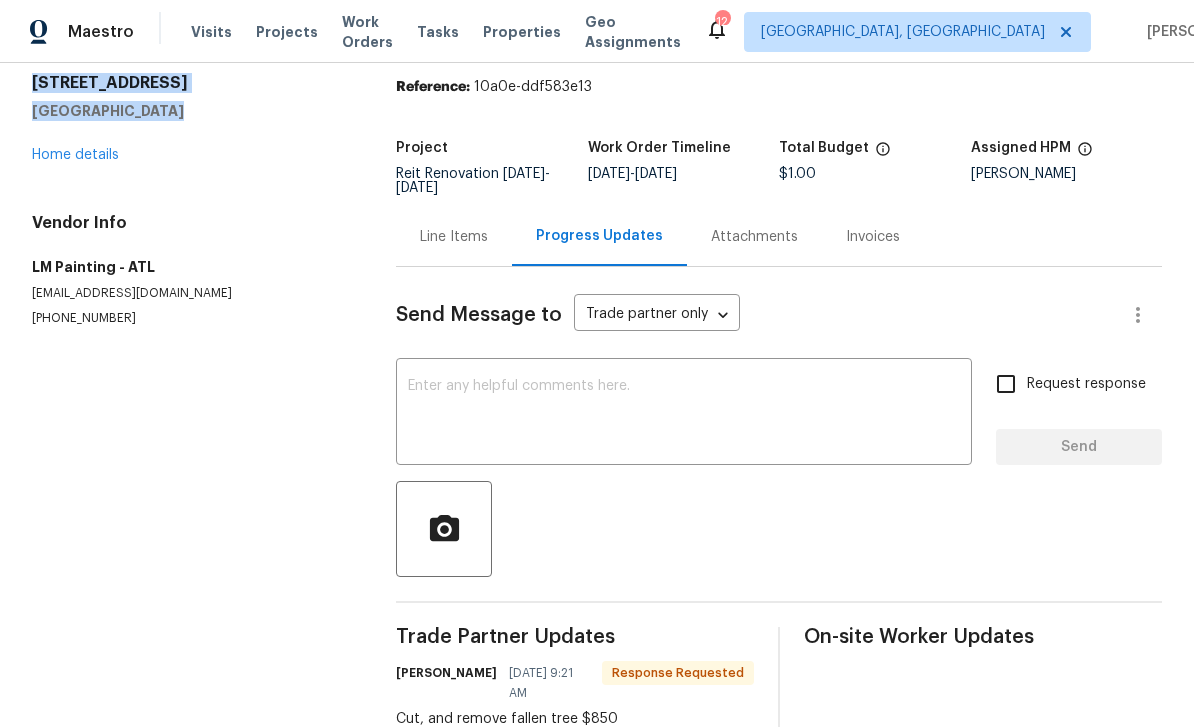 scroll, scrollTop: 65, scrollLeft: 0, axis: vertical 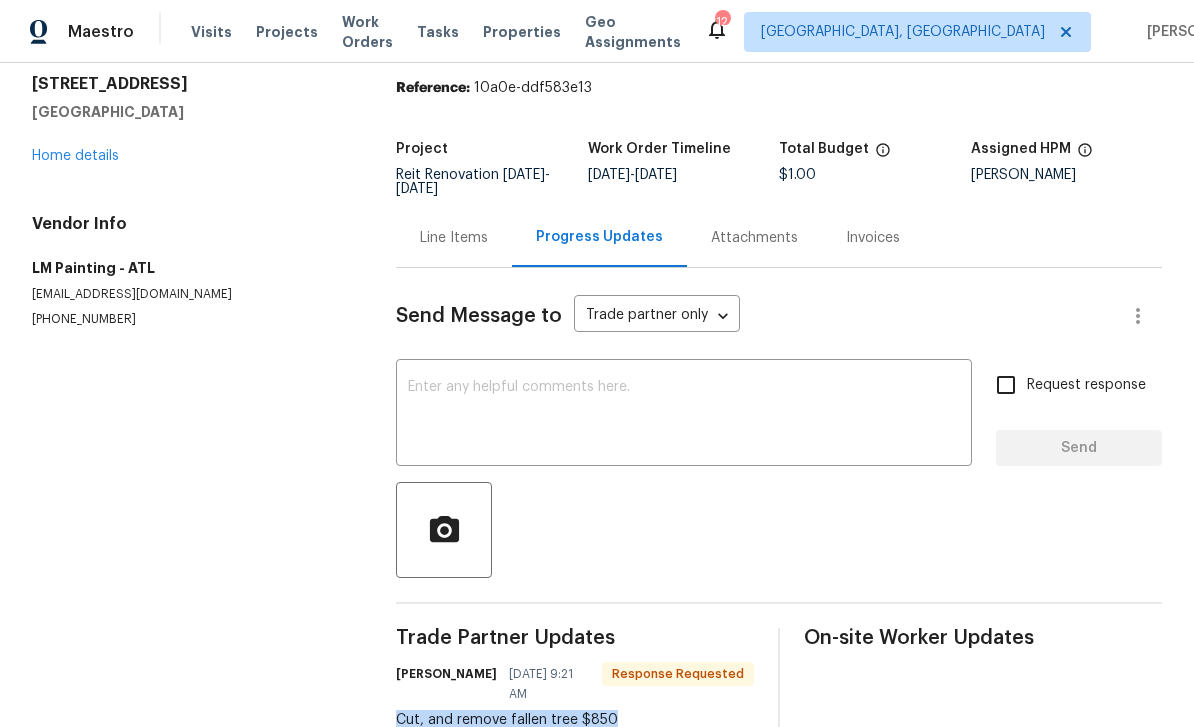 copy on "Cut, and remove fallen tree $850" 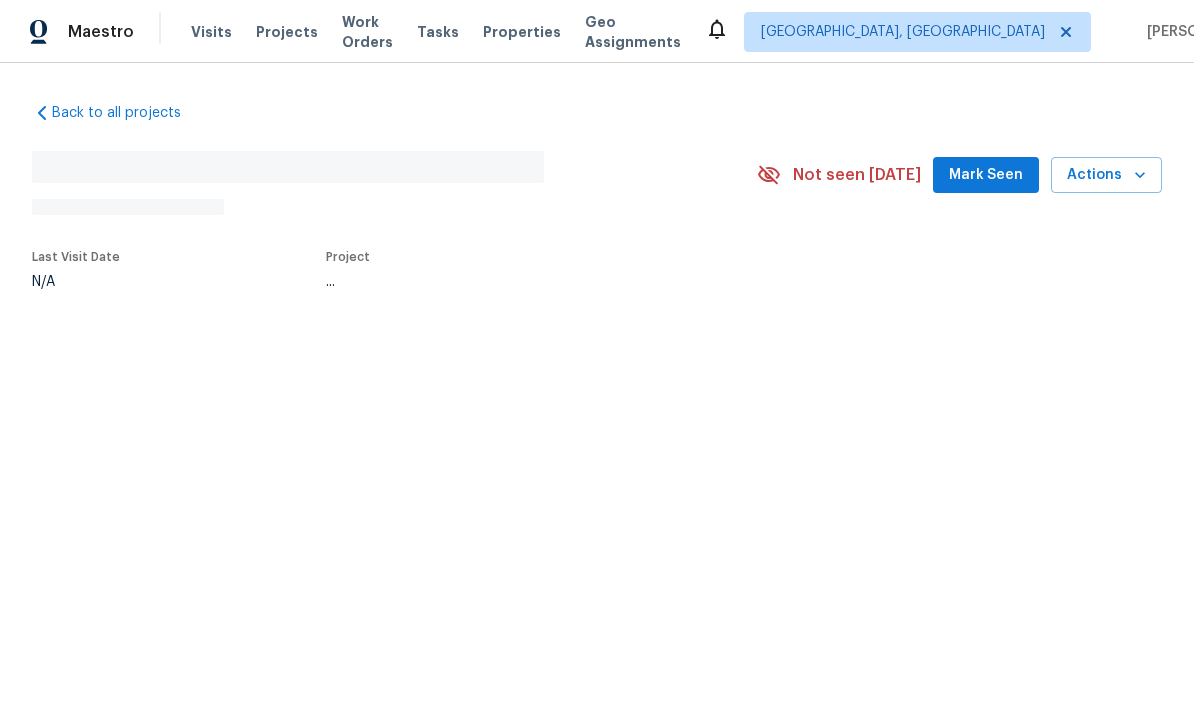 scroll, scrollTop: 0, scrollLeft: 0, axis: both 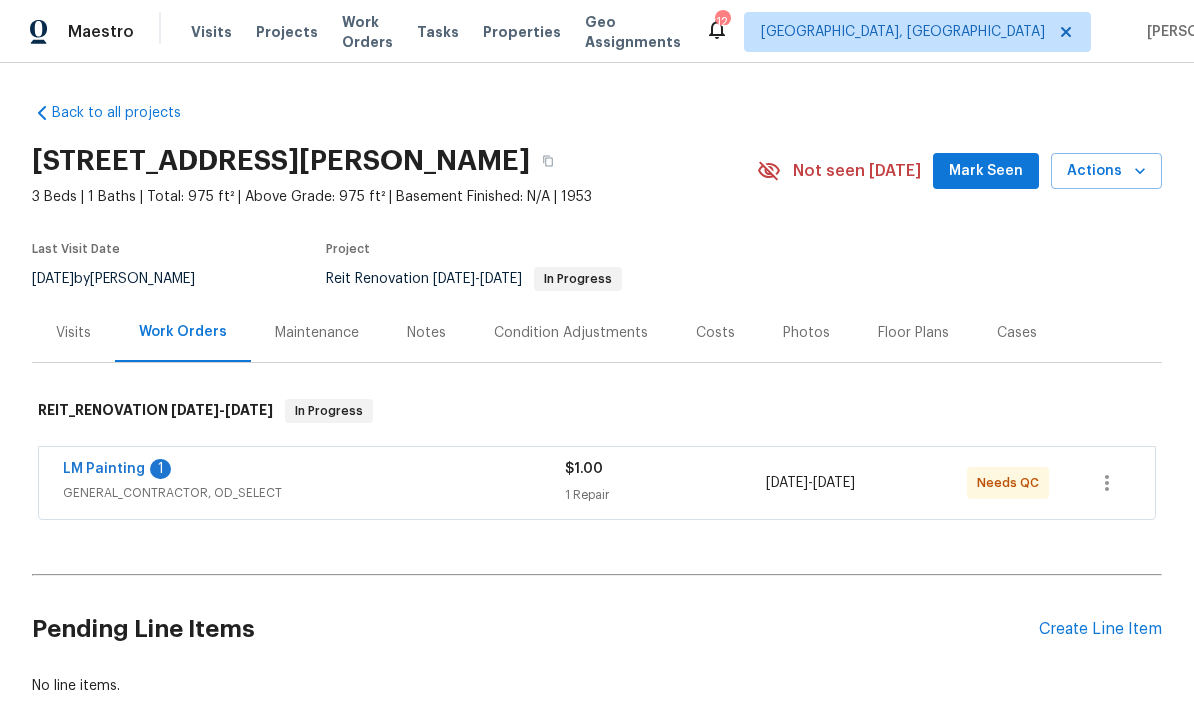 click on "LM Painting" at bounding box center (104, 469) 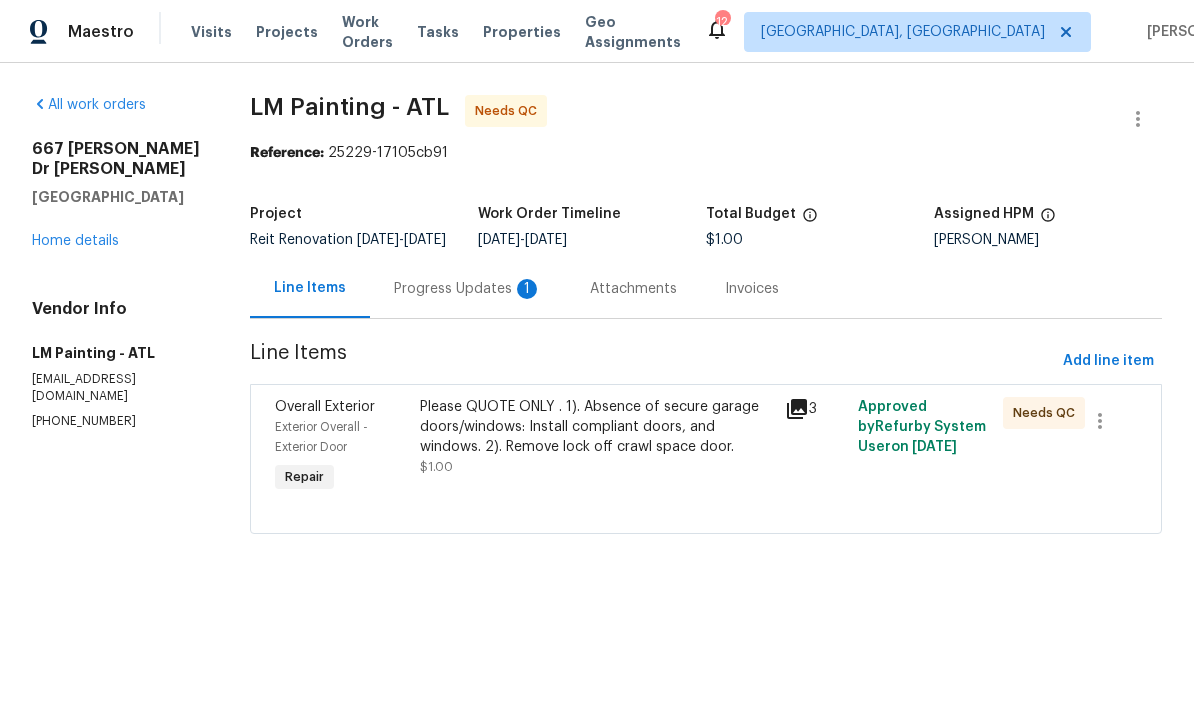click on "Progress Updates 1" at bounding box center (468, 288) 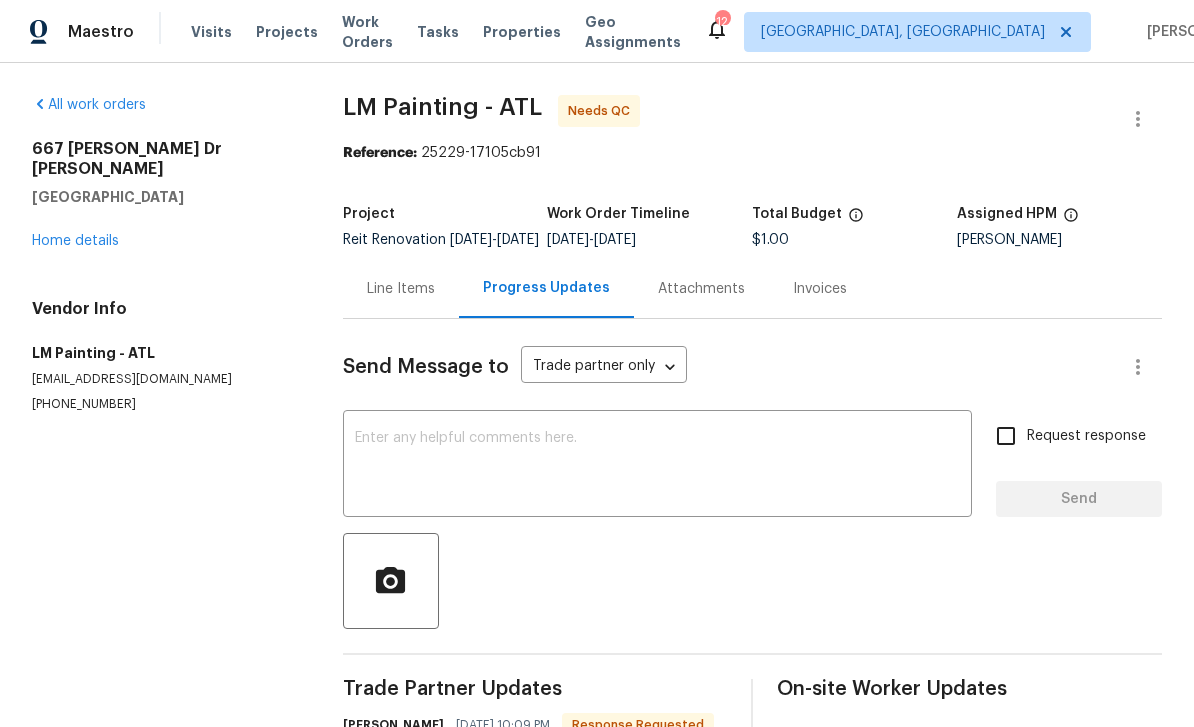 click on "Line Items" at bounding box center [401, 289] 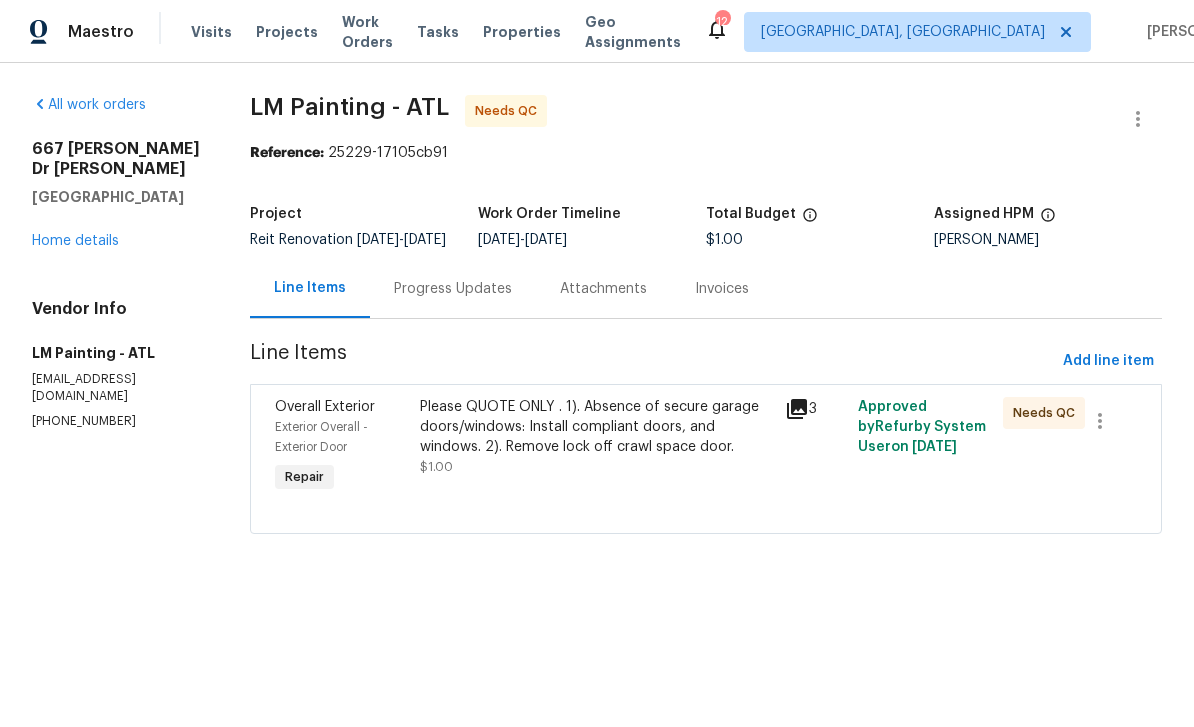 click on "Progress Updates" at bounding box center [453, 289] 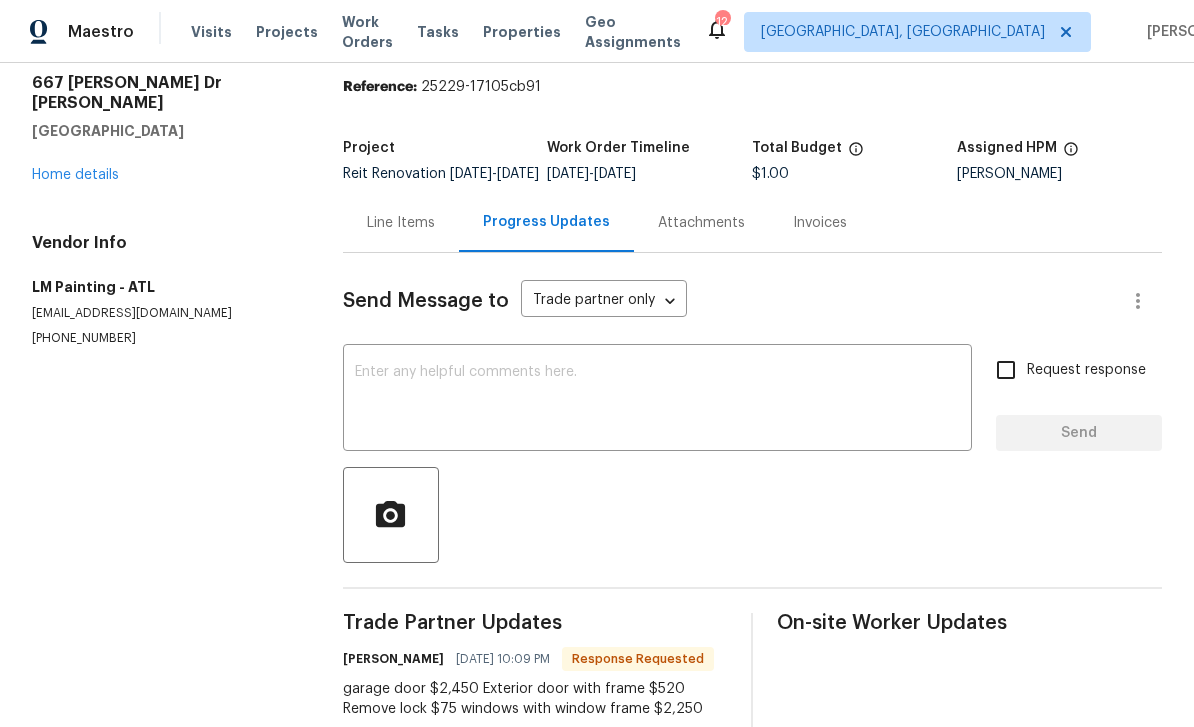 scroll, scrollTop: 65, scrollLeft: 0, axis: vertical 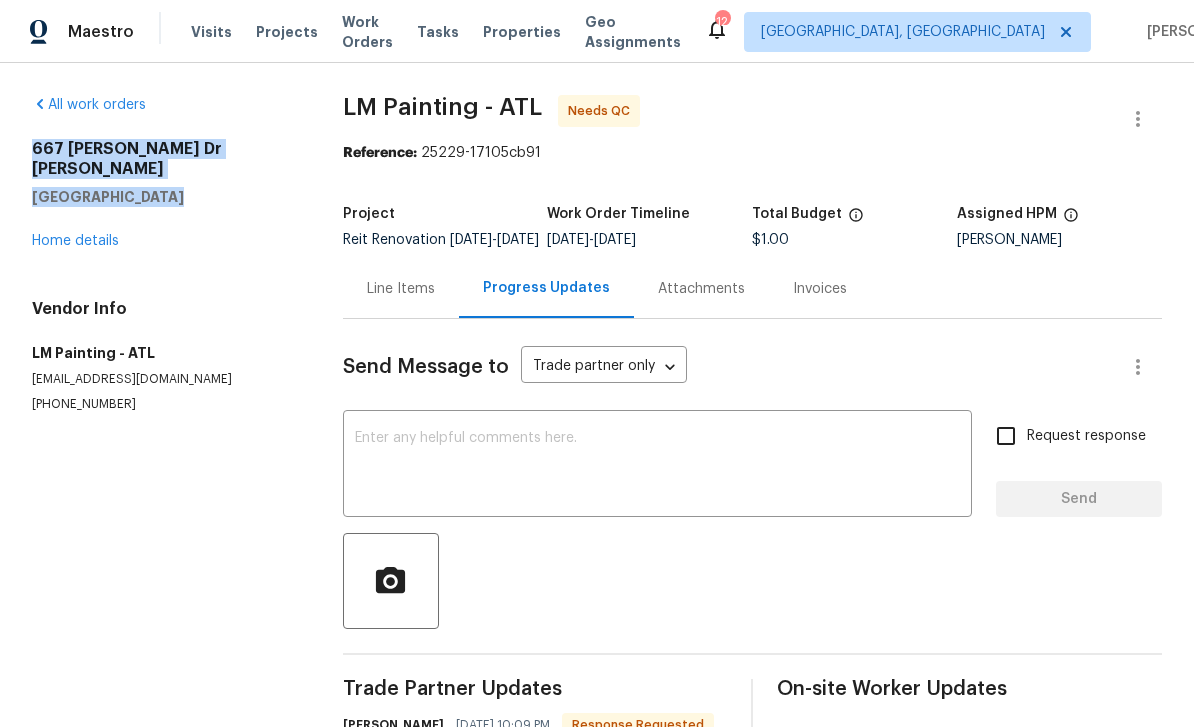 copy on "667 Steve Dr SW Atlanta, GA 30315" 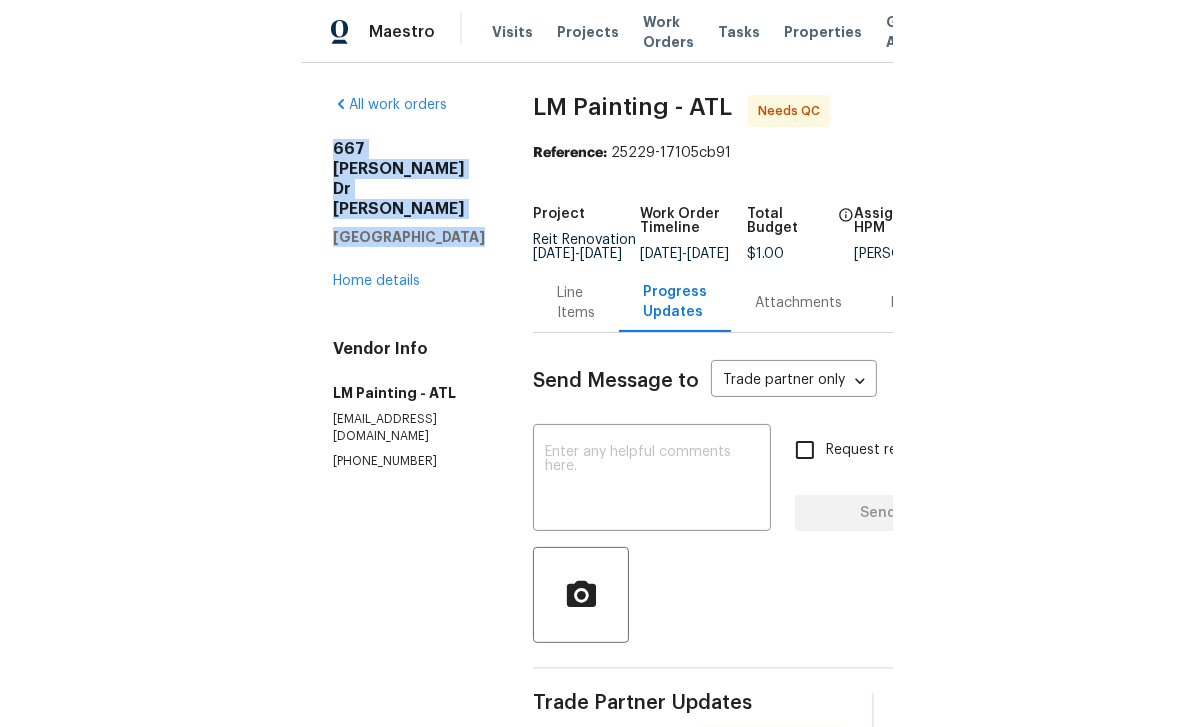 scroll, scrollTop: 64, scrollLeft: 0, axis: vertical 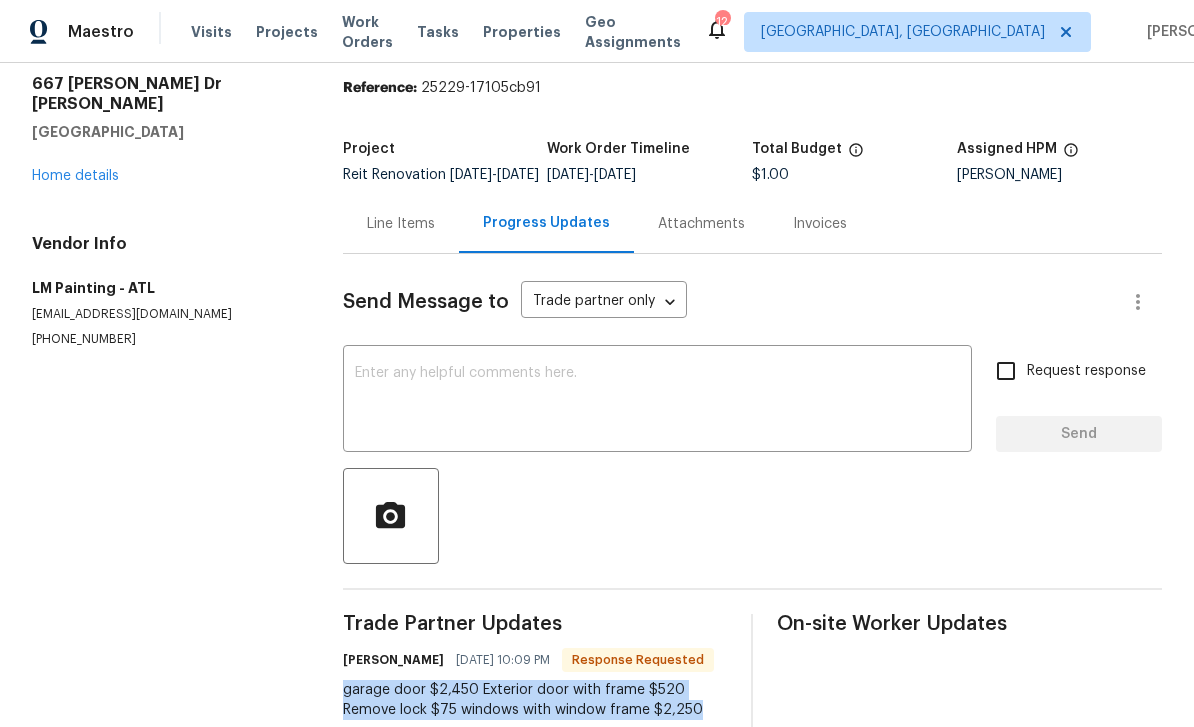 copy on "garage door $2,450
Exterior door with frame $520
Remove lock $75
windows with window frame $2,250" 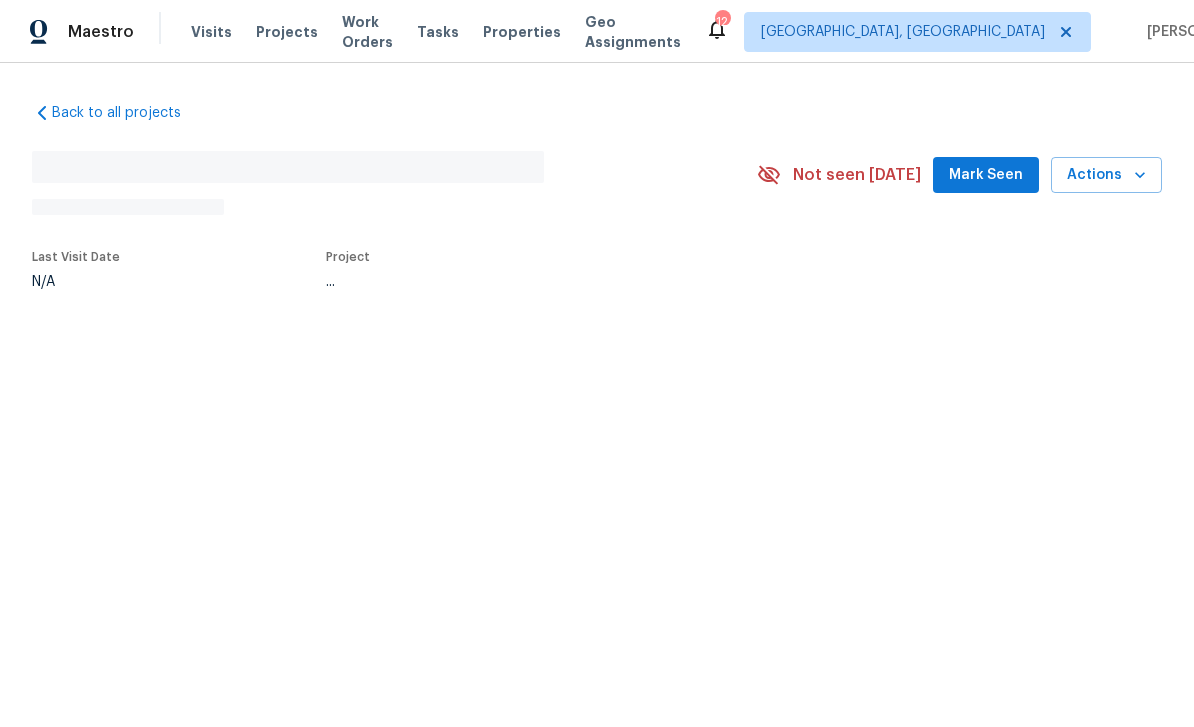 scroll, scrollTop: 0, scrollLeft: 0, axis: both 